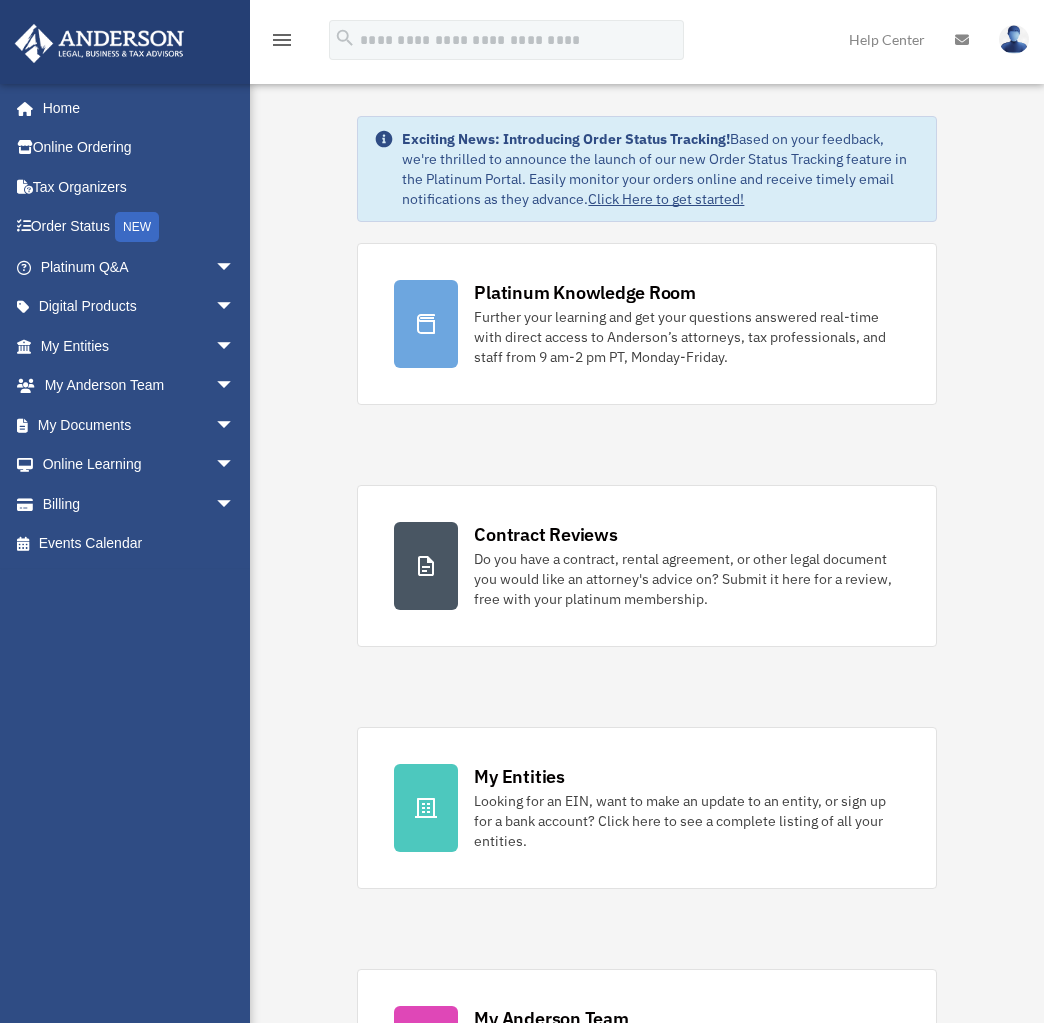 scroll, scrollTop: 0, scrollLeft: 0, axis: both 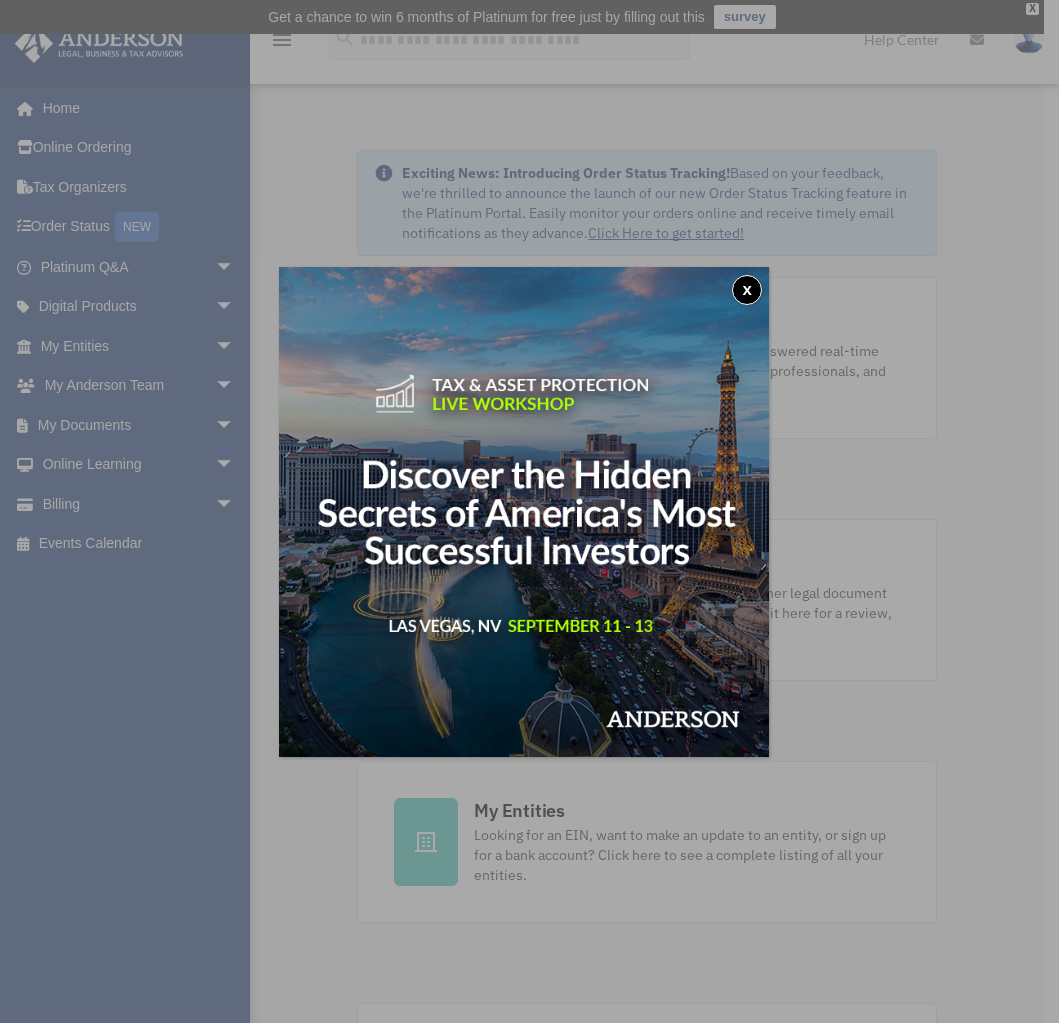 click on "x" at bounding box center [529, 511] 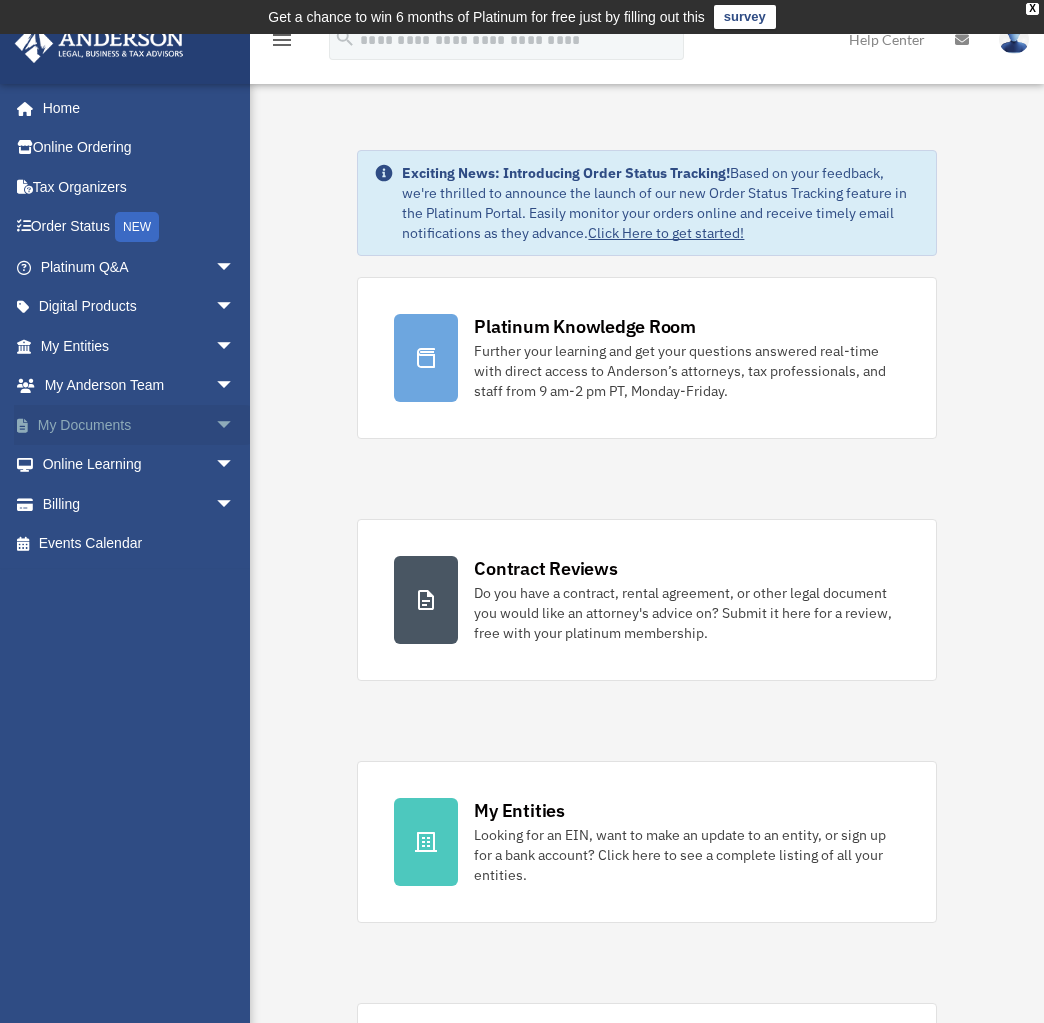 click on "My Documents arrow_drop_down" at bounding box center (139, 425) 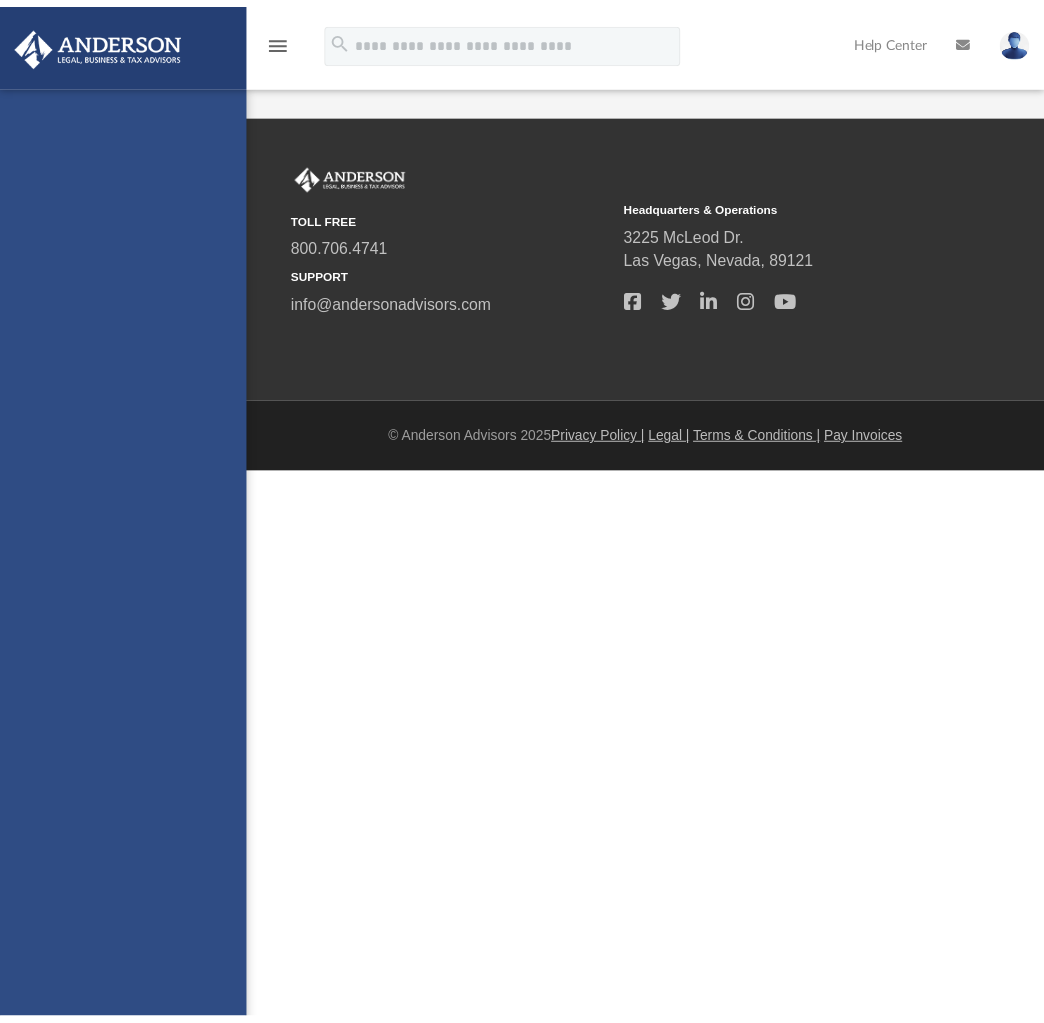 scroll, scrollTop: 0, scrollLeft: 0, axis: both 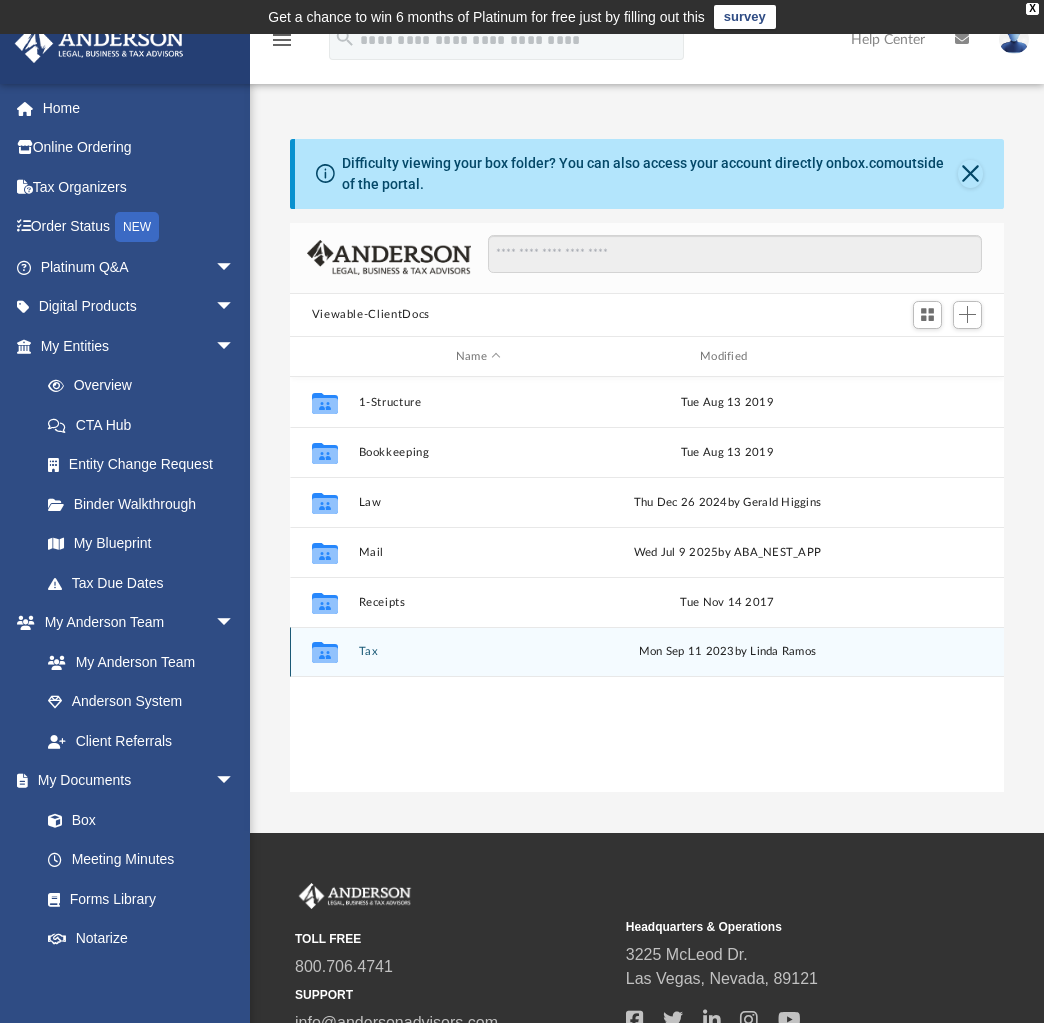 click on "Collaborated Folder" at bounding box center [324, 652] 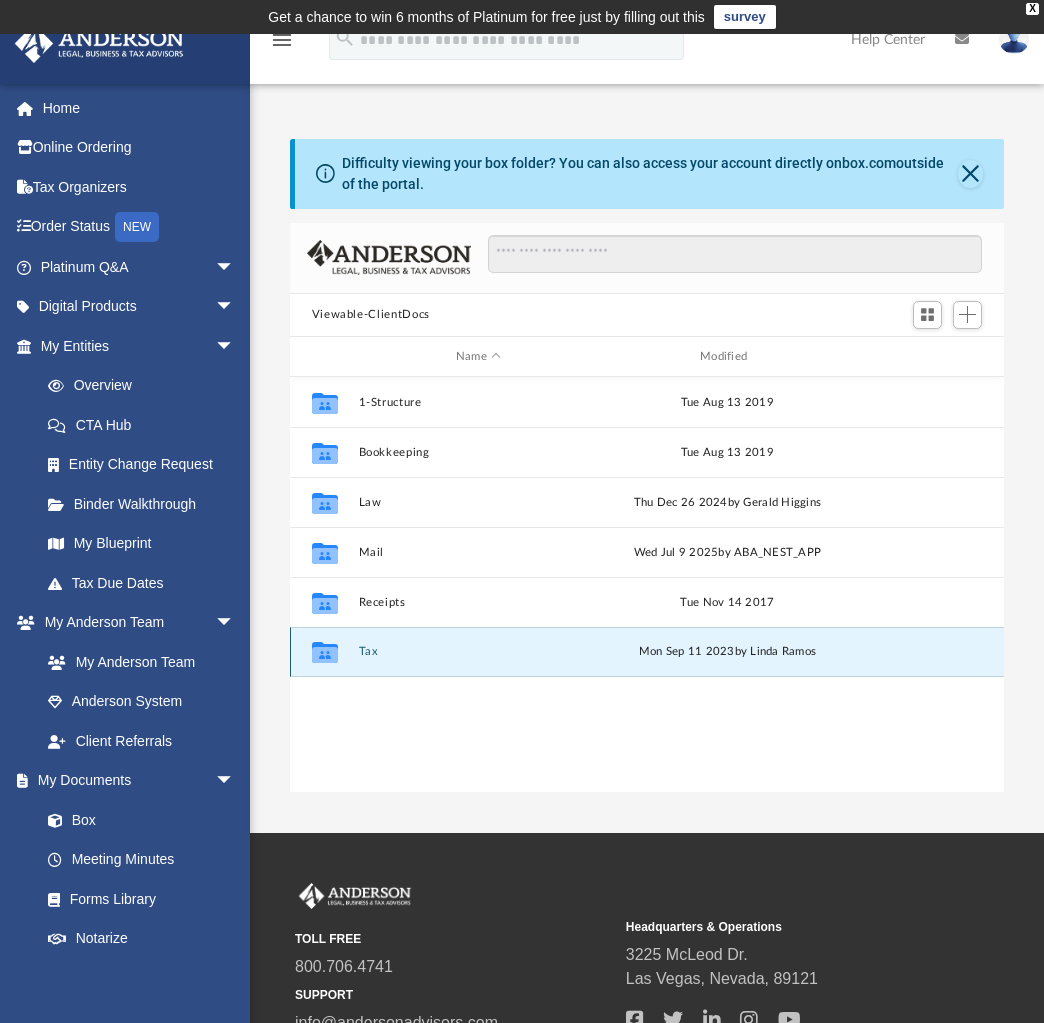 click on "Tax" at bounding box center (478, 652) 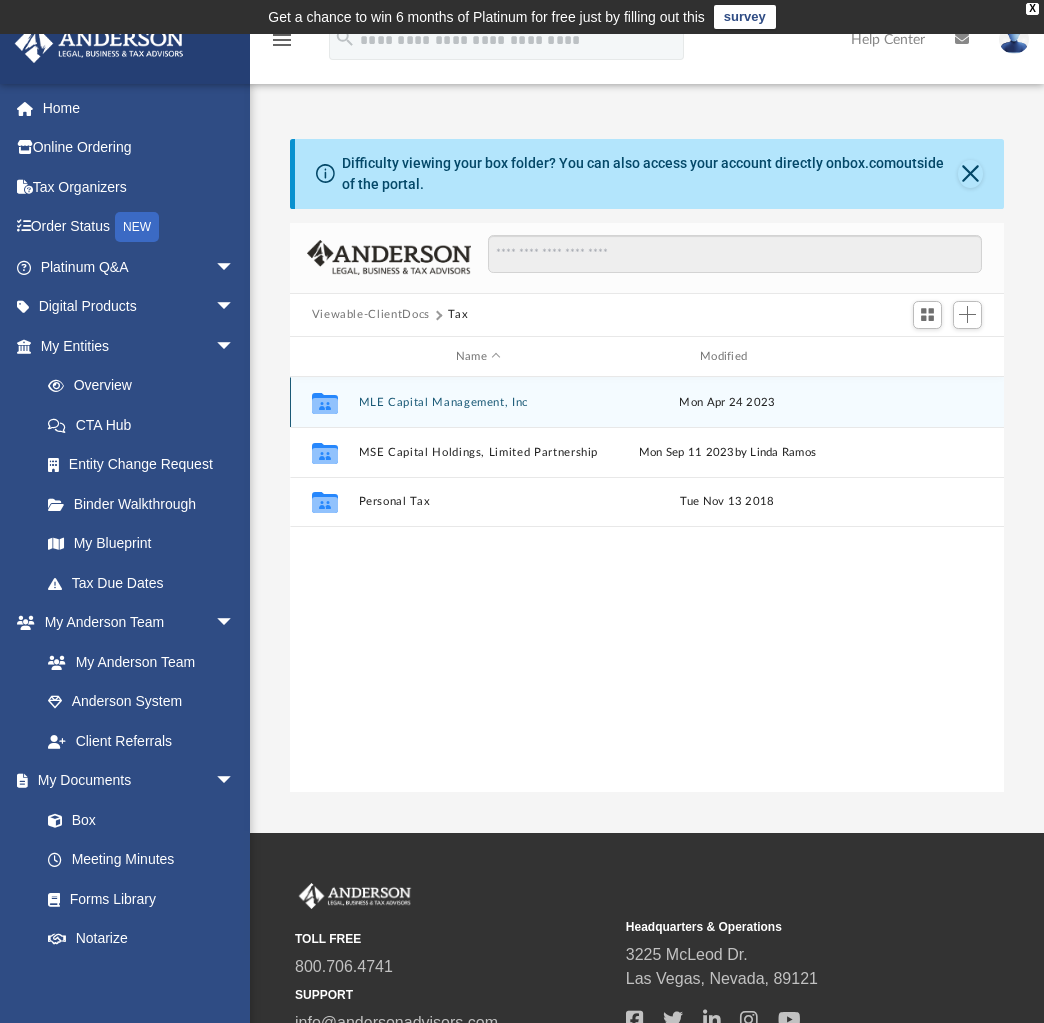 click on "MLE Capital Management, Inc" at bounding box center [478, 402] 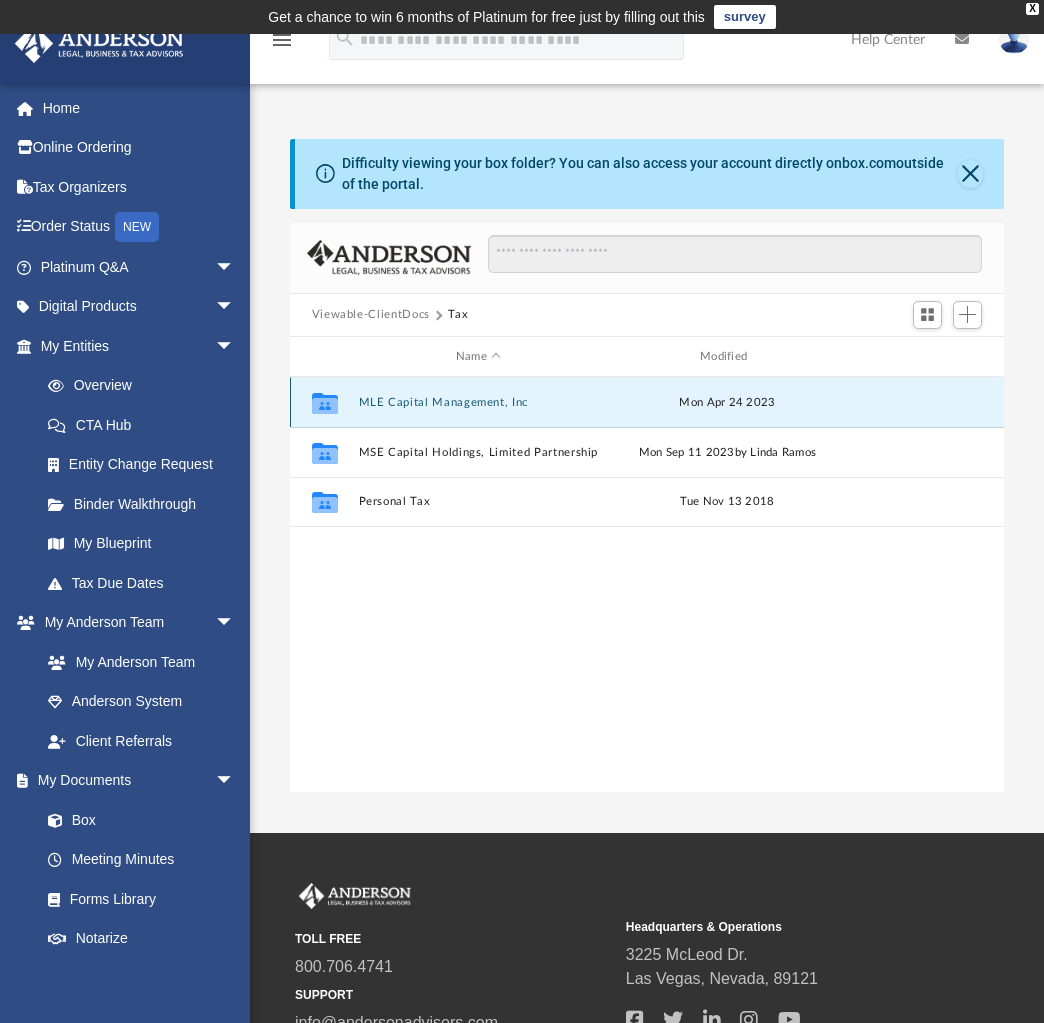 click on "MLE Capital Management, Inc" at bounding box center (478, 402) 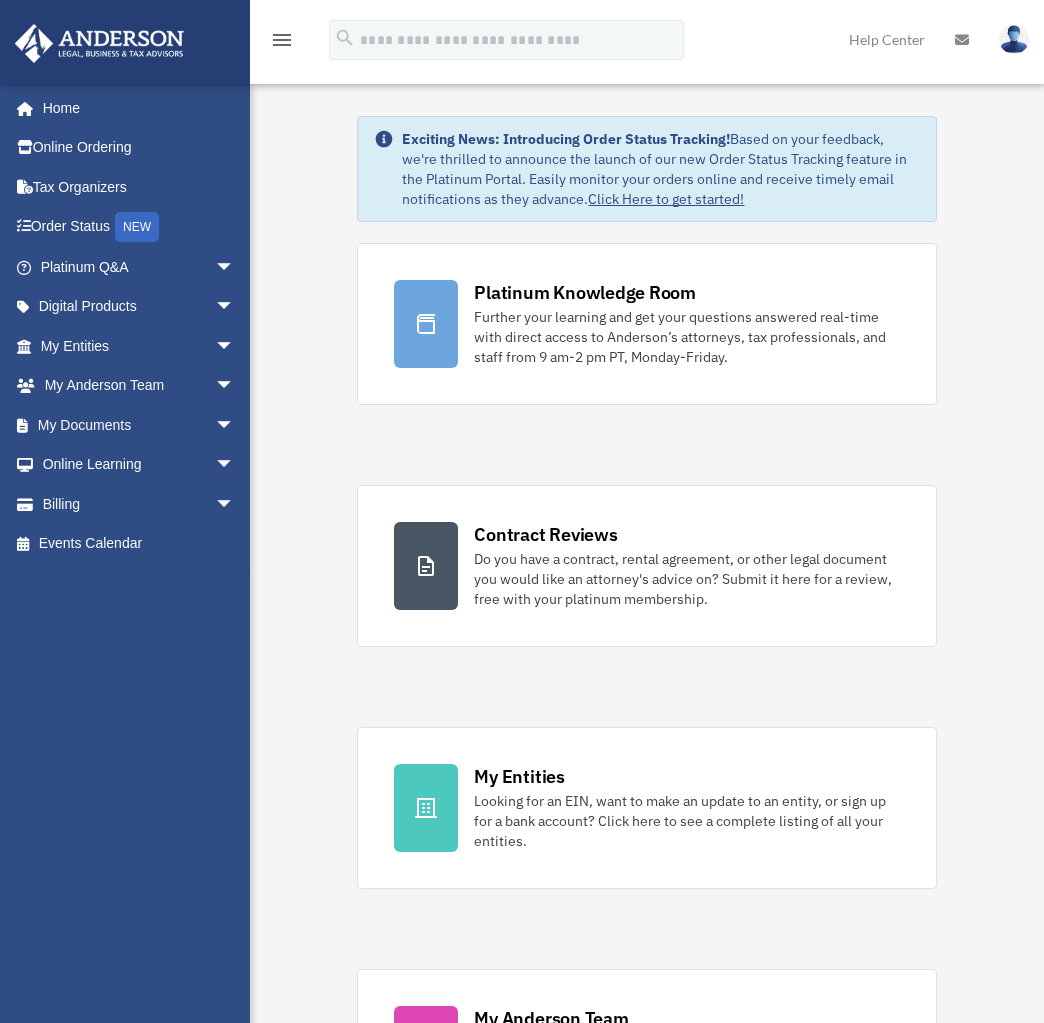 scroll, scrollTop: 0, scrollLeft: 0, axis: both 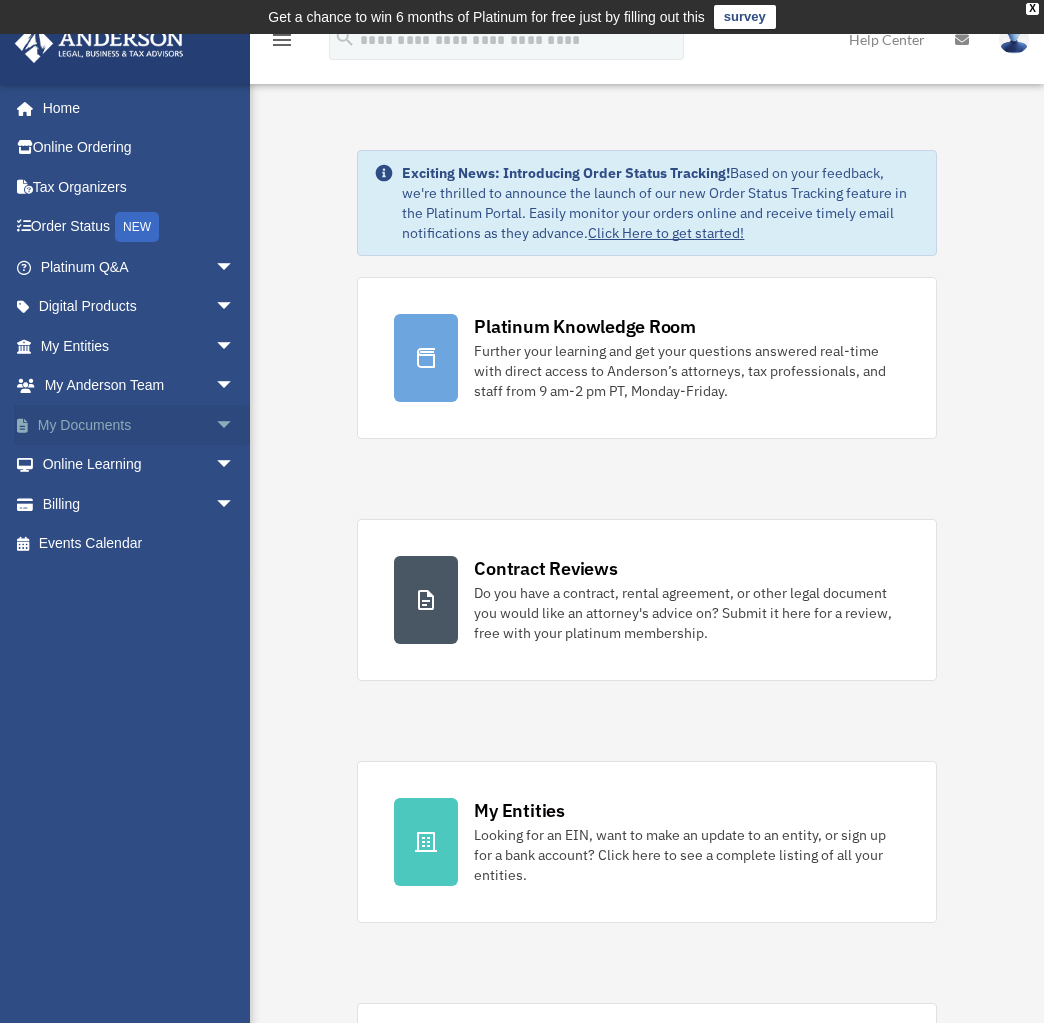 click on "My Documents arrow_drop_down" at bounding box center (139, 425) 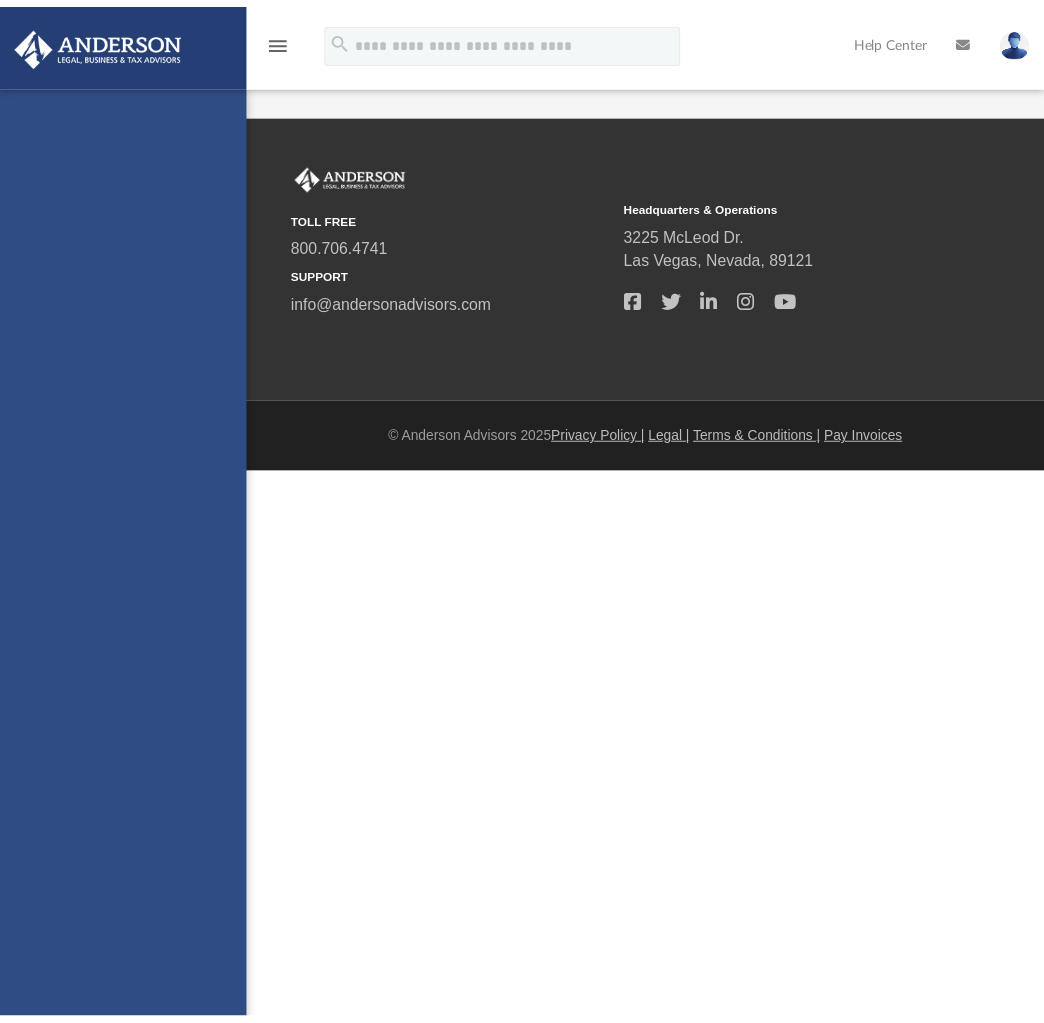 scroll, scrollTop: 0, scrollLeft: 0, axis: both 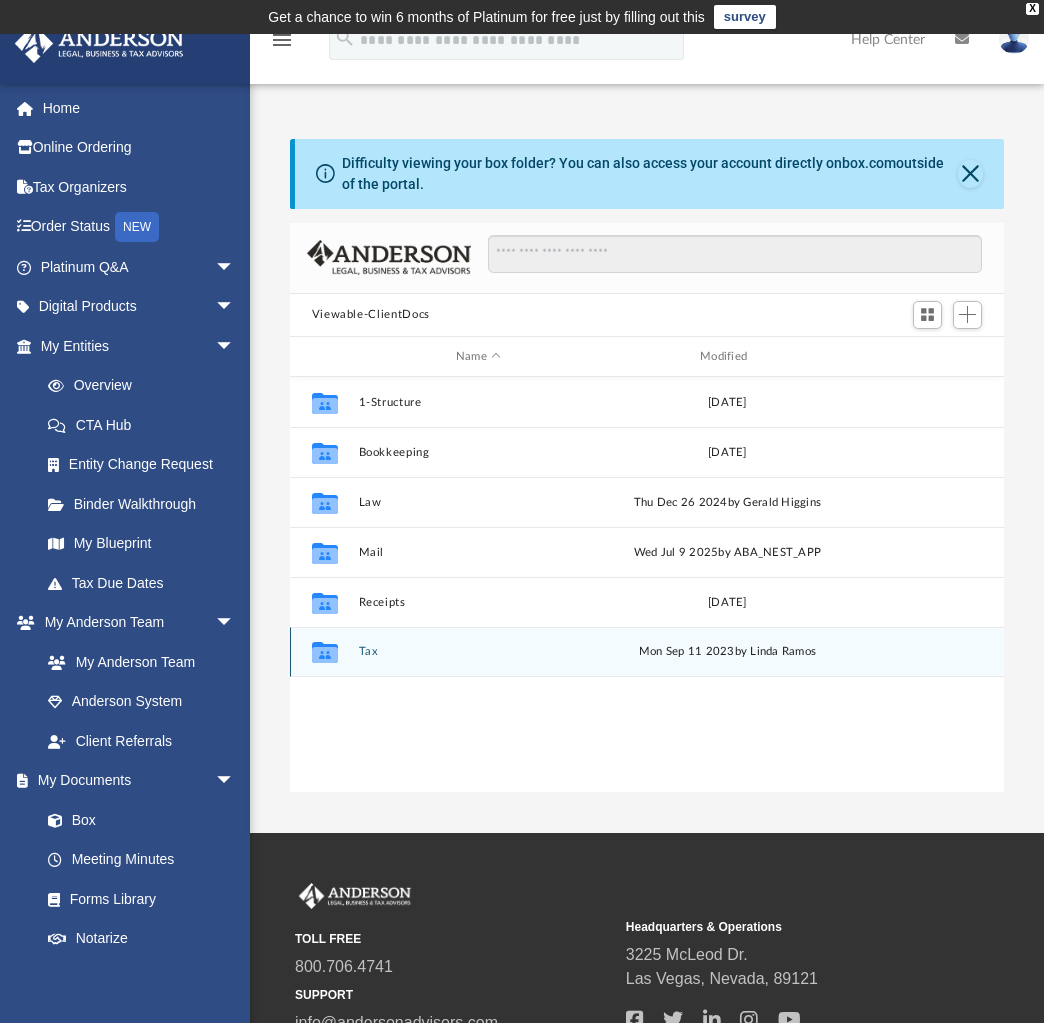 click on "Collaborated Folder" 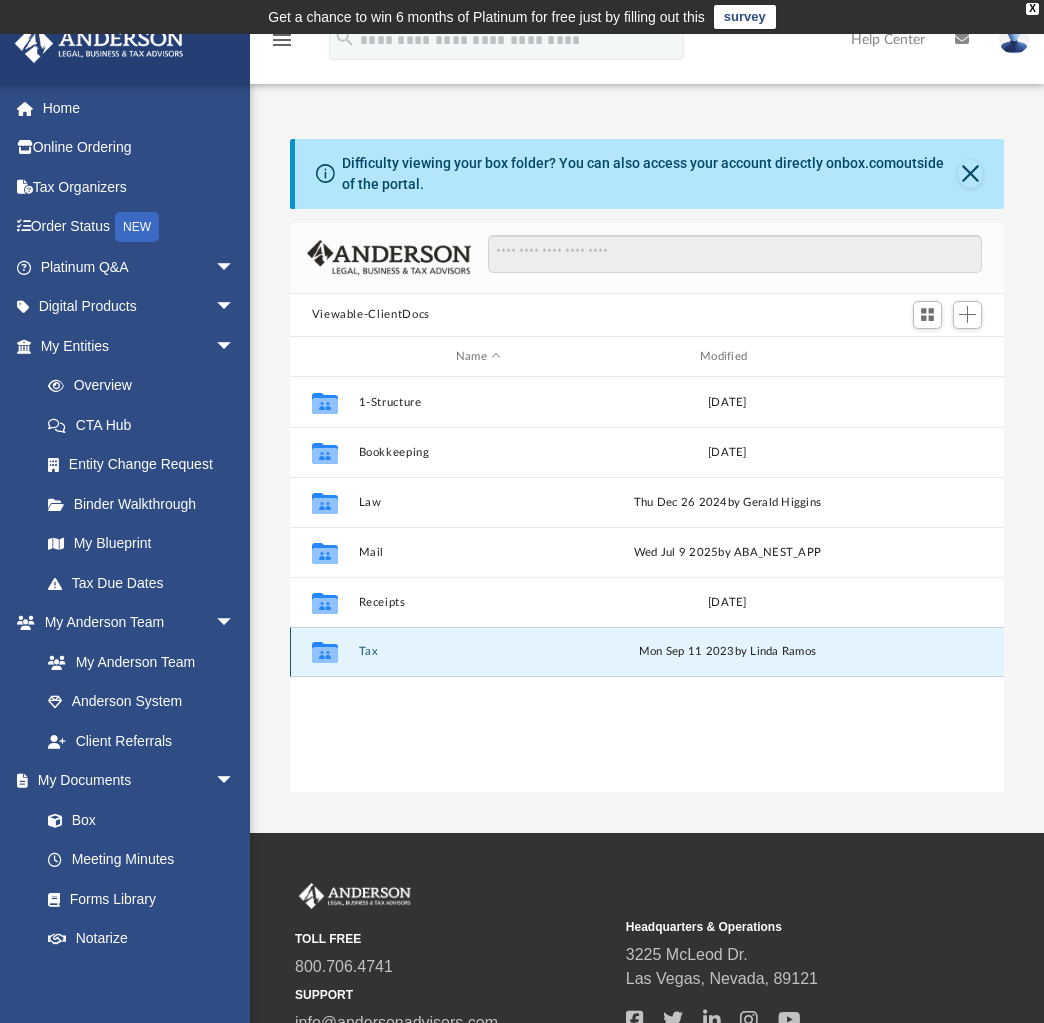 click on "Collaborated Folder" 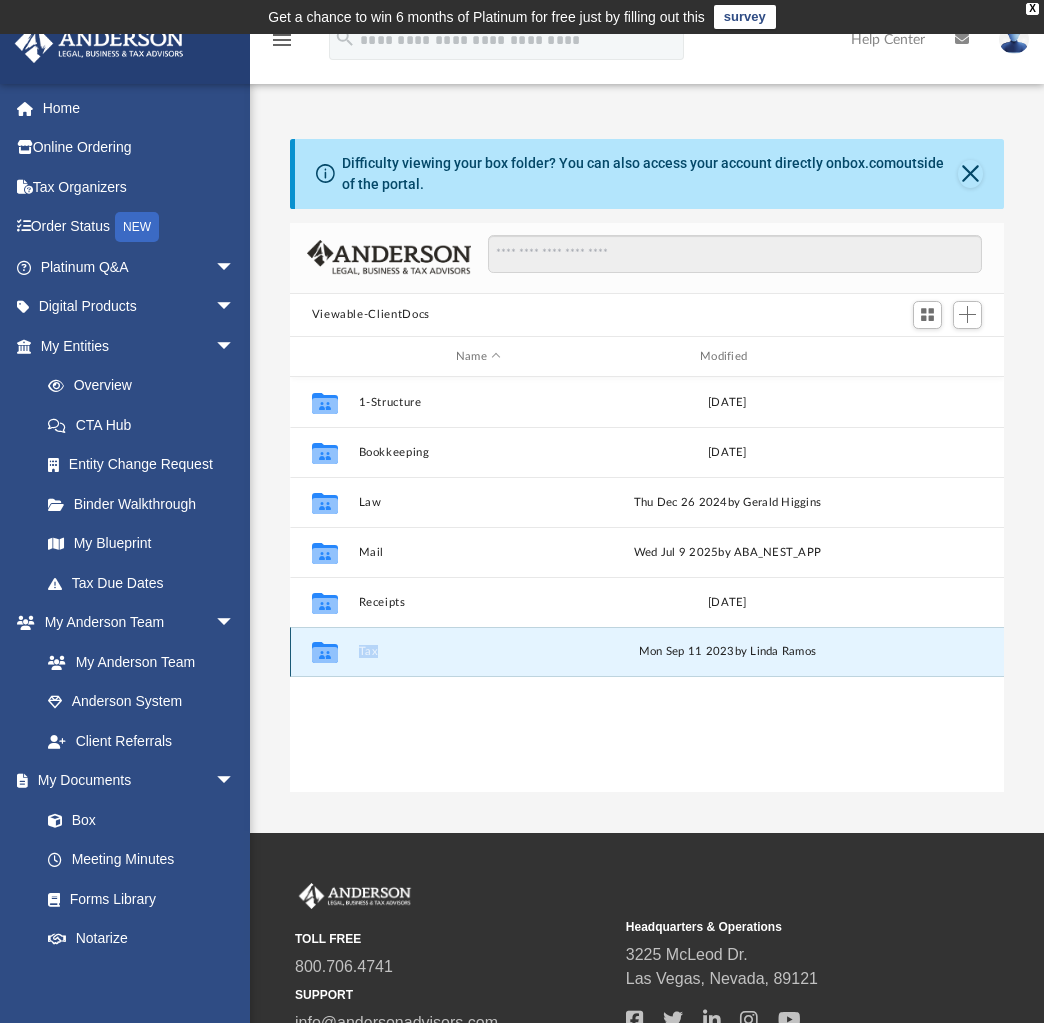 click on "Collaborated Folder" 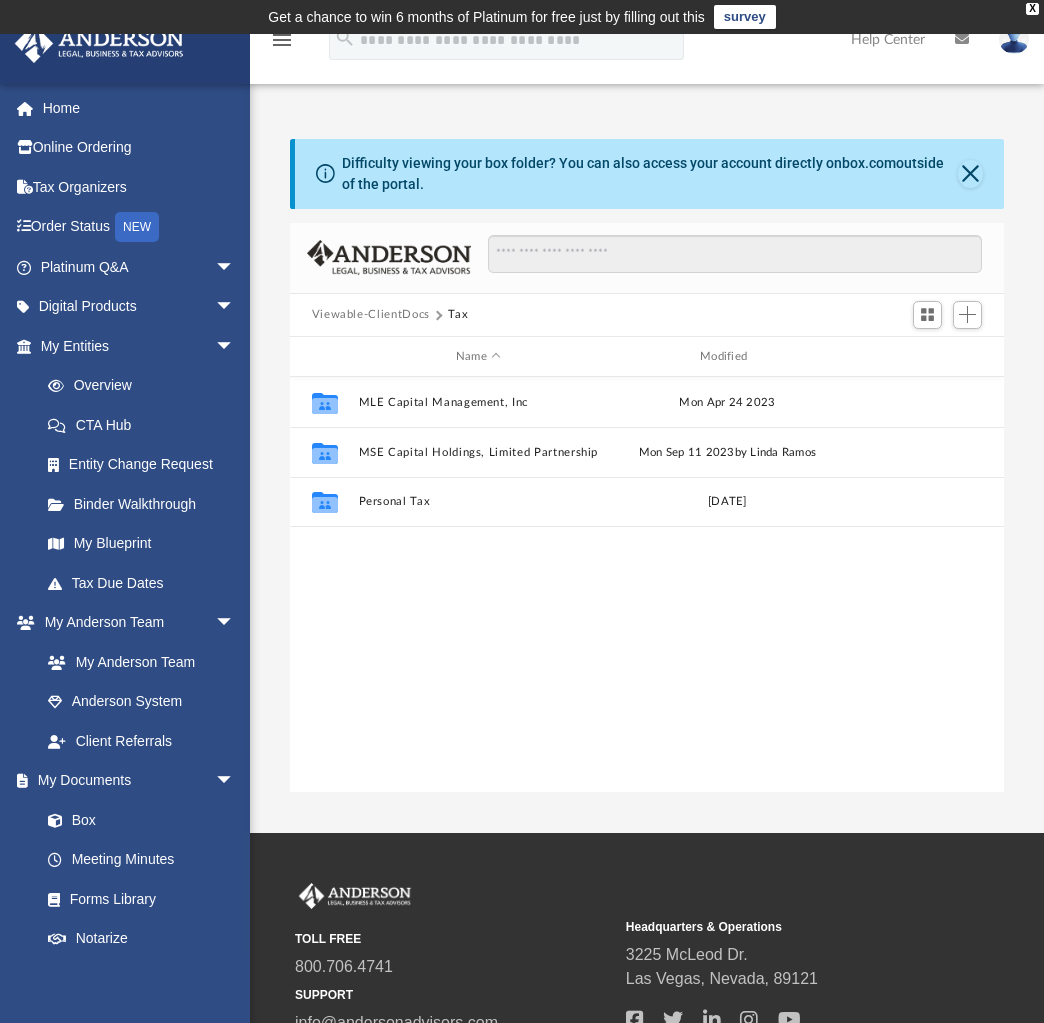 click on "Collaborated Folder MLE Capital Management, Inc Mon Apr 24 2023 Collaborated Folder MSE Capital Holdings, Limited Partnership Mon Sep 11 2023  by Linda Ramos Collaborated Folder Personal Tax Tue Nov 13 2018" at bounding box center (647, 584) 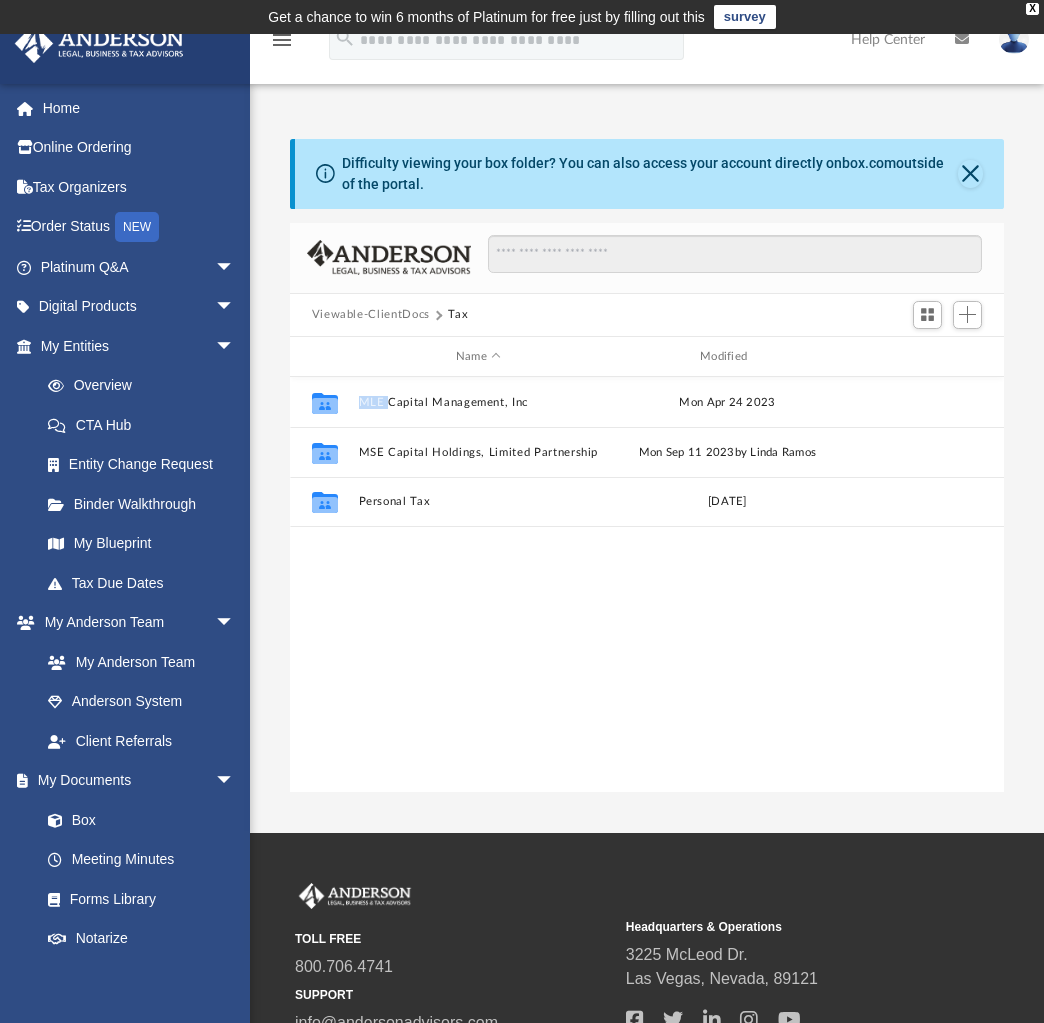 click on "Collaborated Folder MLE Capital Management, Inc Mon Apr 24 2023 Collaborated Folder MSE Capital Holdings, Limited Partnership Mon Sep 11 2023  by Linda Ramos Collaborated Folder Personal Tax Tue Nov 13 2018" at bounding box center (647, 584) 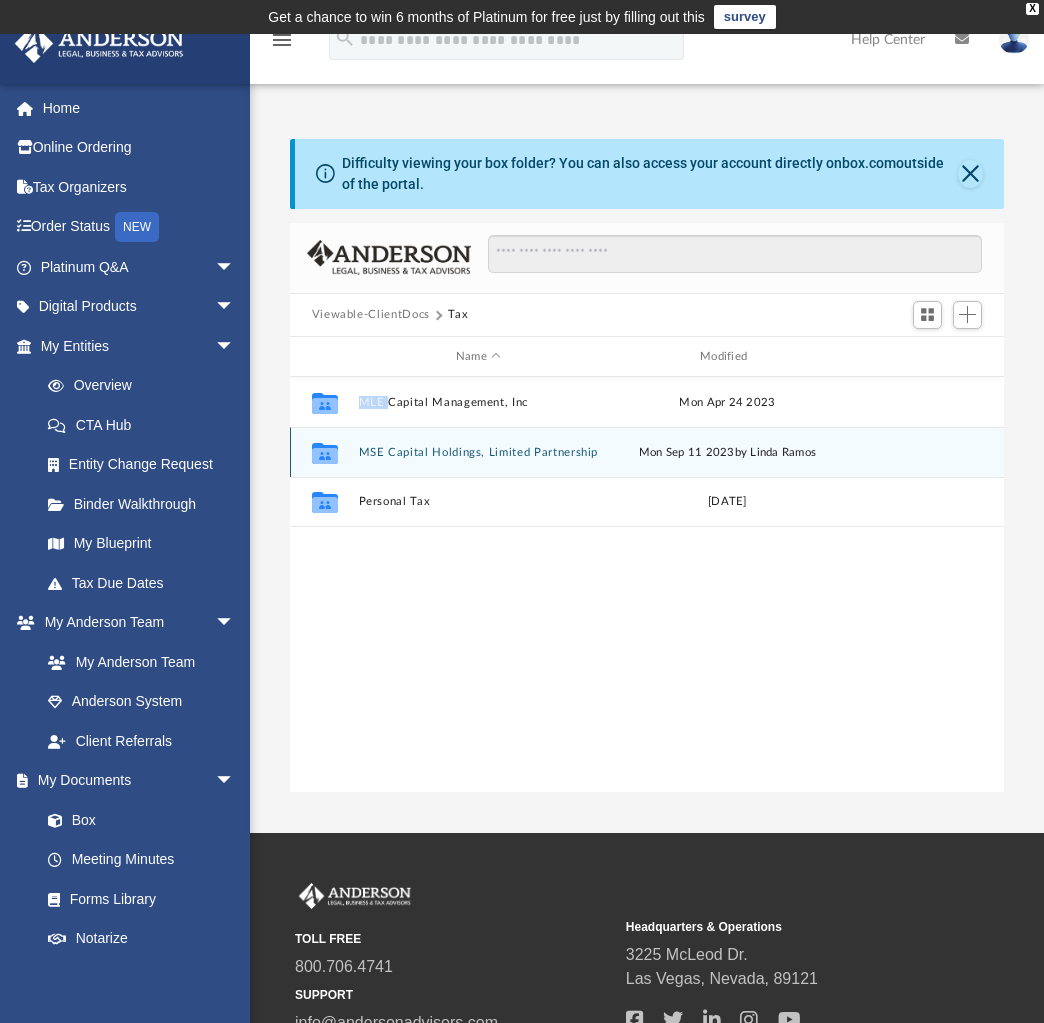 click on "MSE Capital Holdings, Limited Partnership" at bounding box center [478, 452] 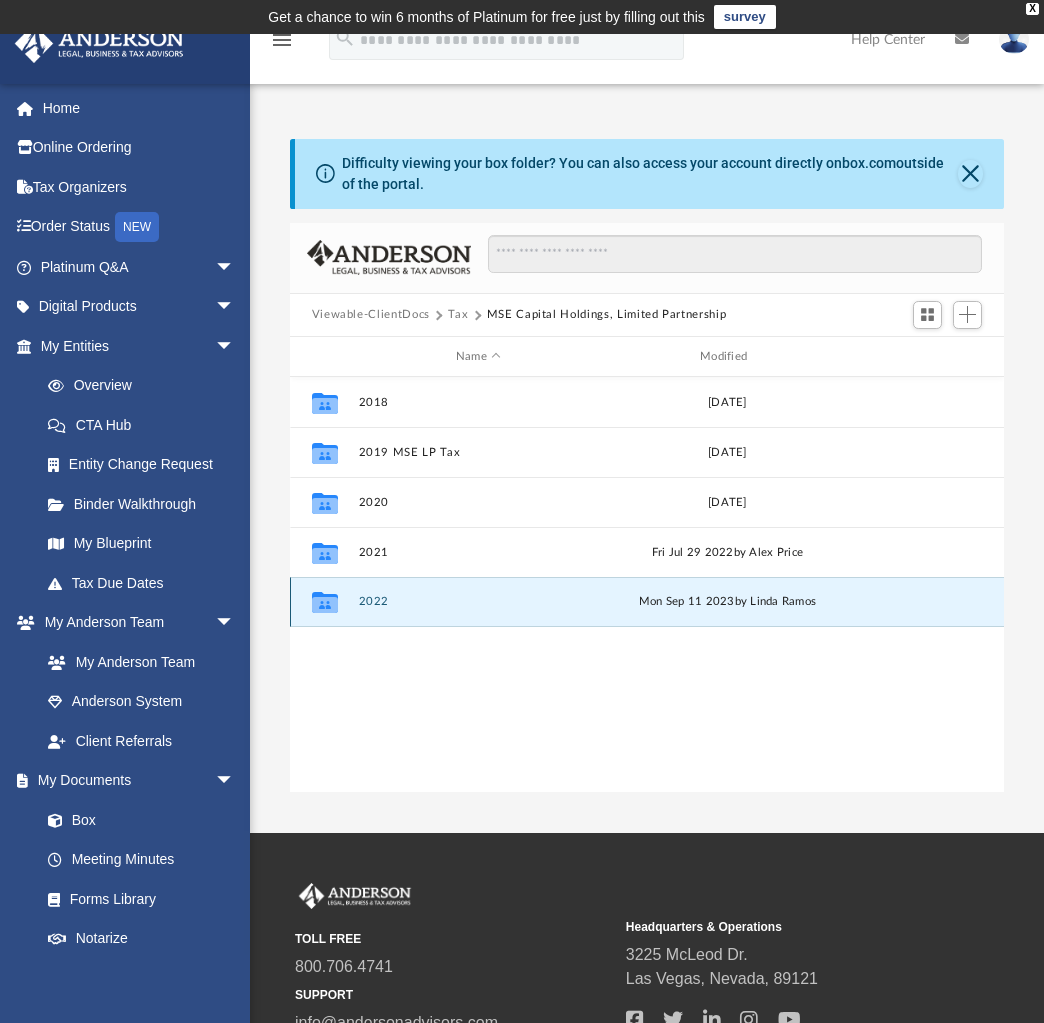 click on "2022" at bounding box center (478, 602) 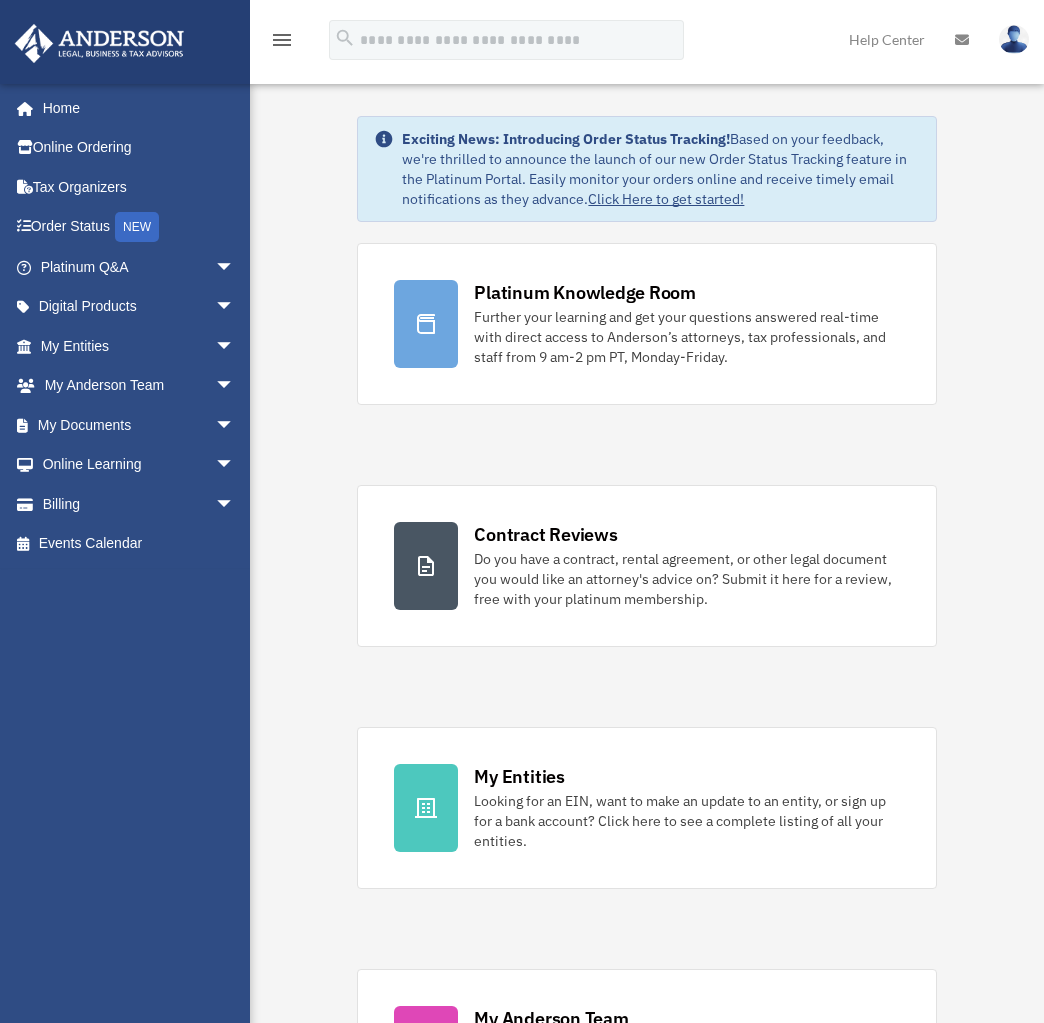 scroll, scrollTop: 0, scrollLeft: 0, axis: both 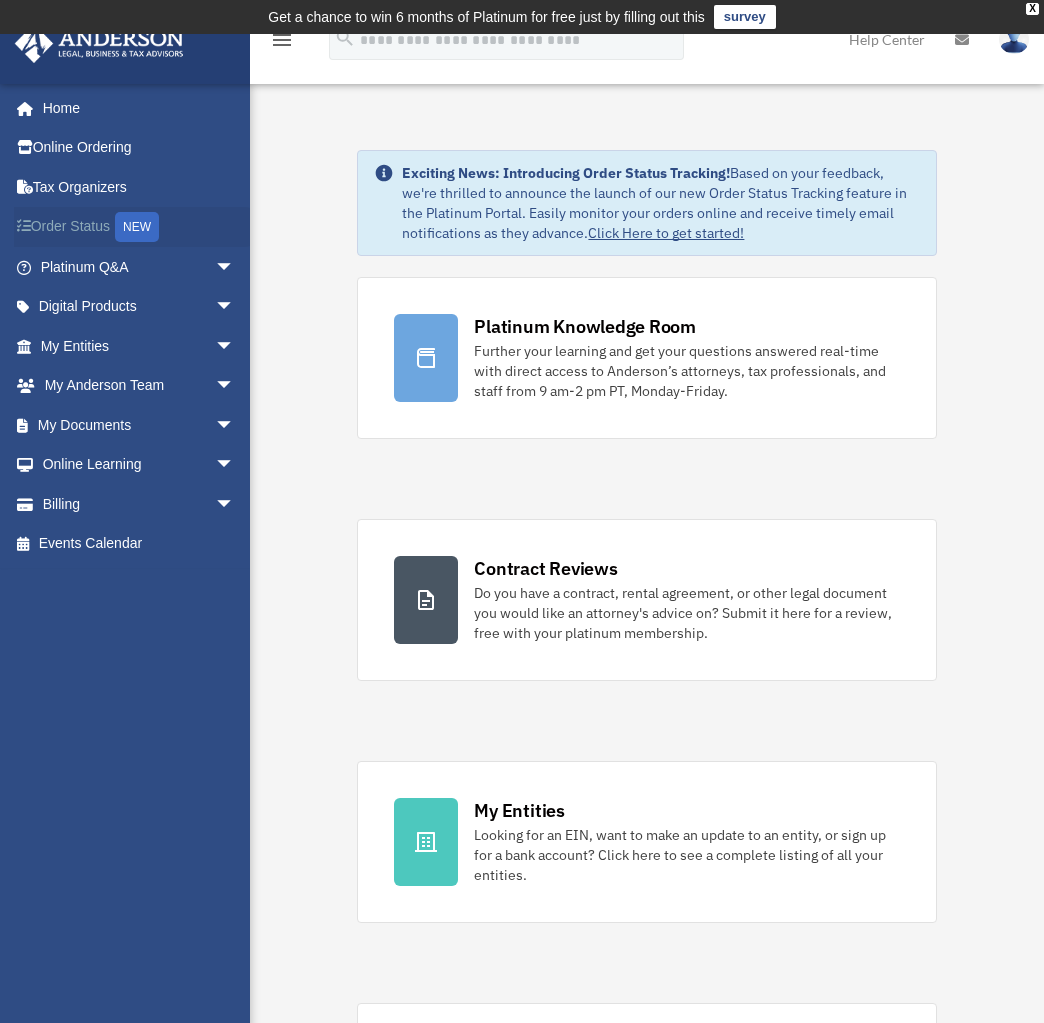 click on "Order Status  NEW" at bounding box center [139, 227] 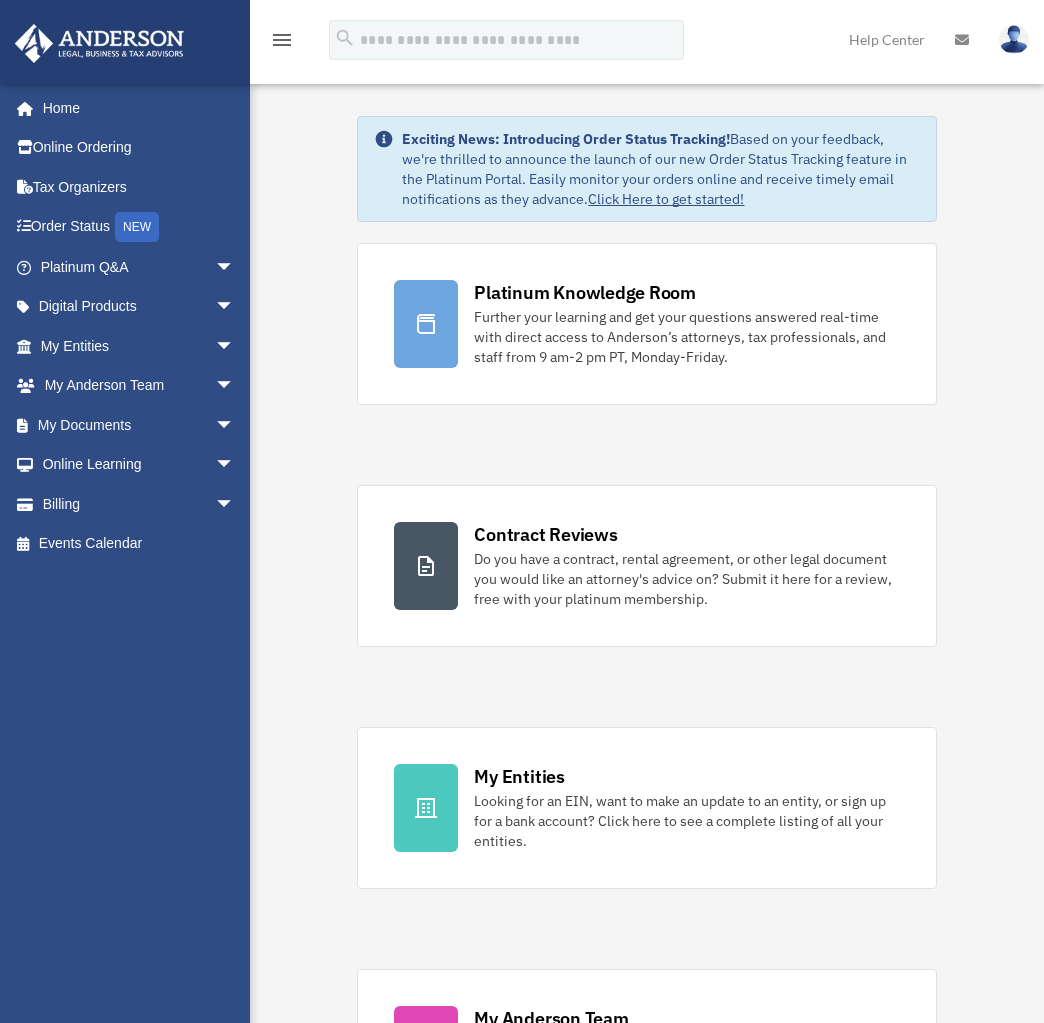 scroll, scrollTop: 0, scrollLeft: 0, axis: both 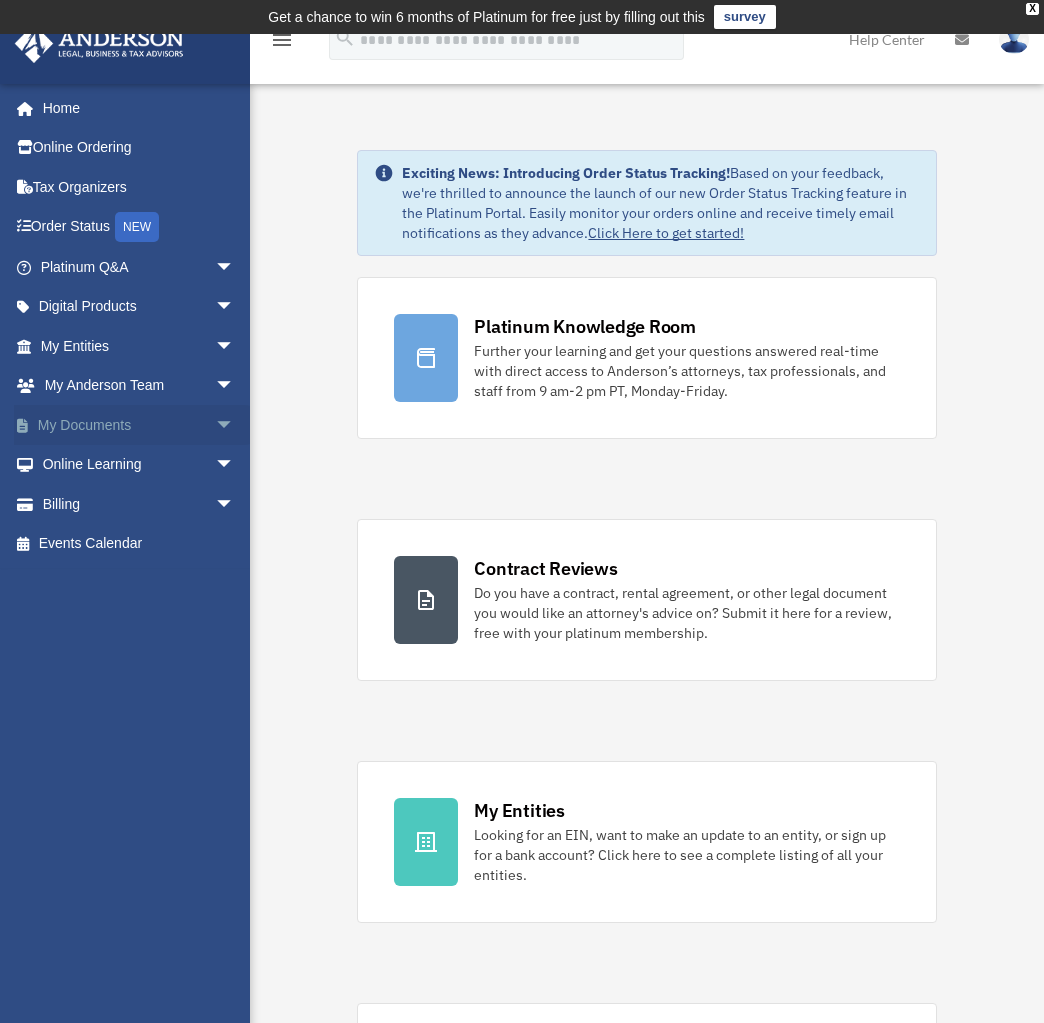 click on "My Documents arrow_drop_down" at bounding box center [139, 425] 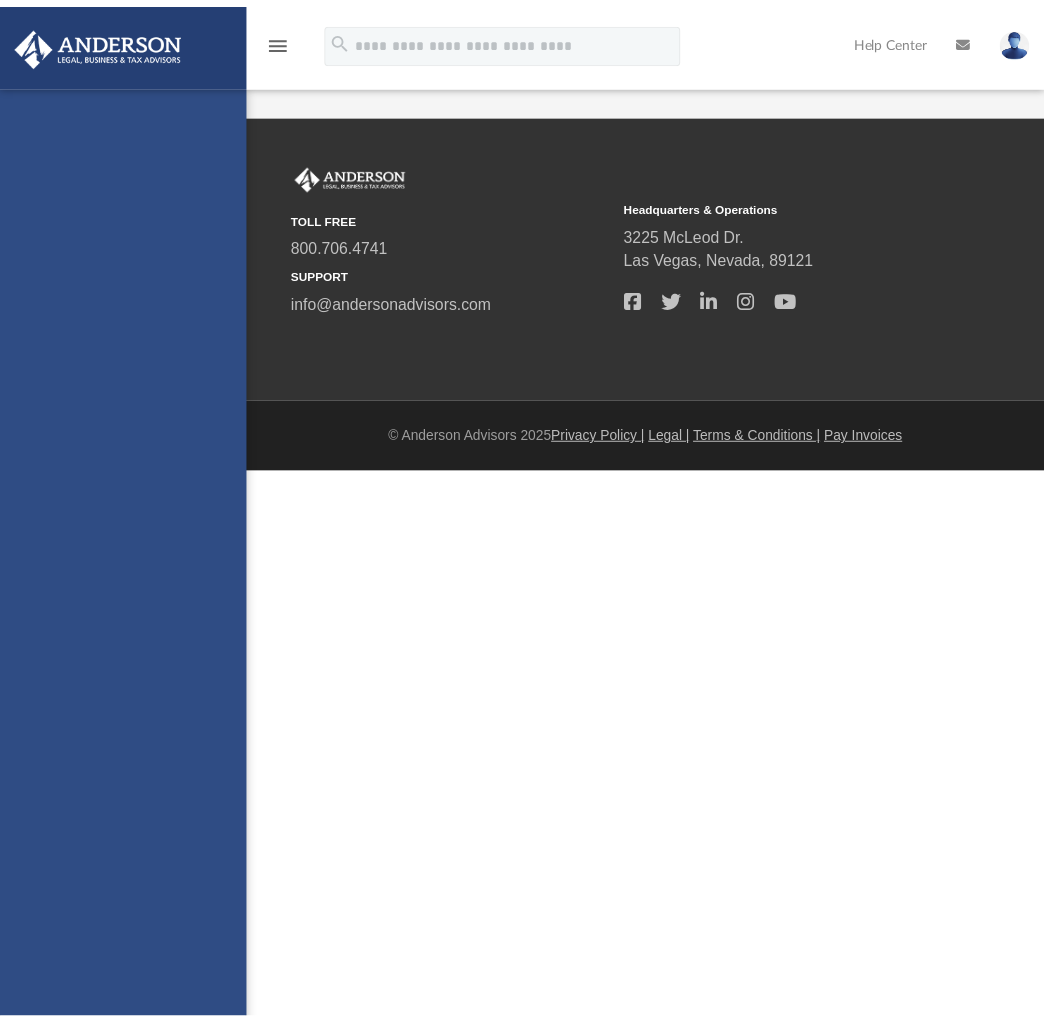 scroll, scrollTop: 0, scrollLeft: 0, axis: both 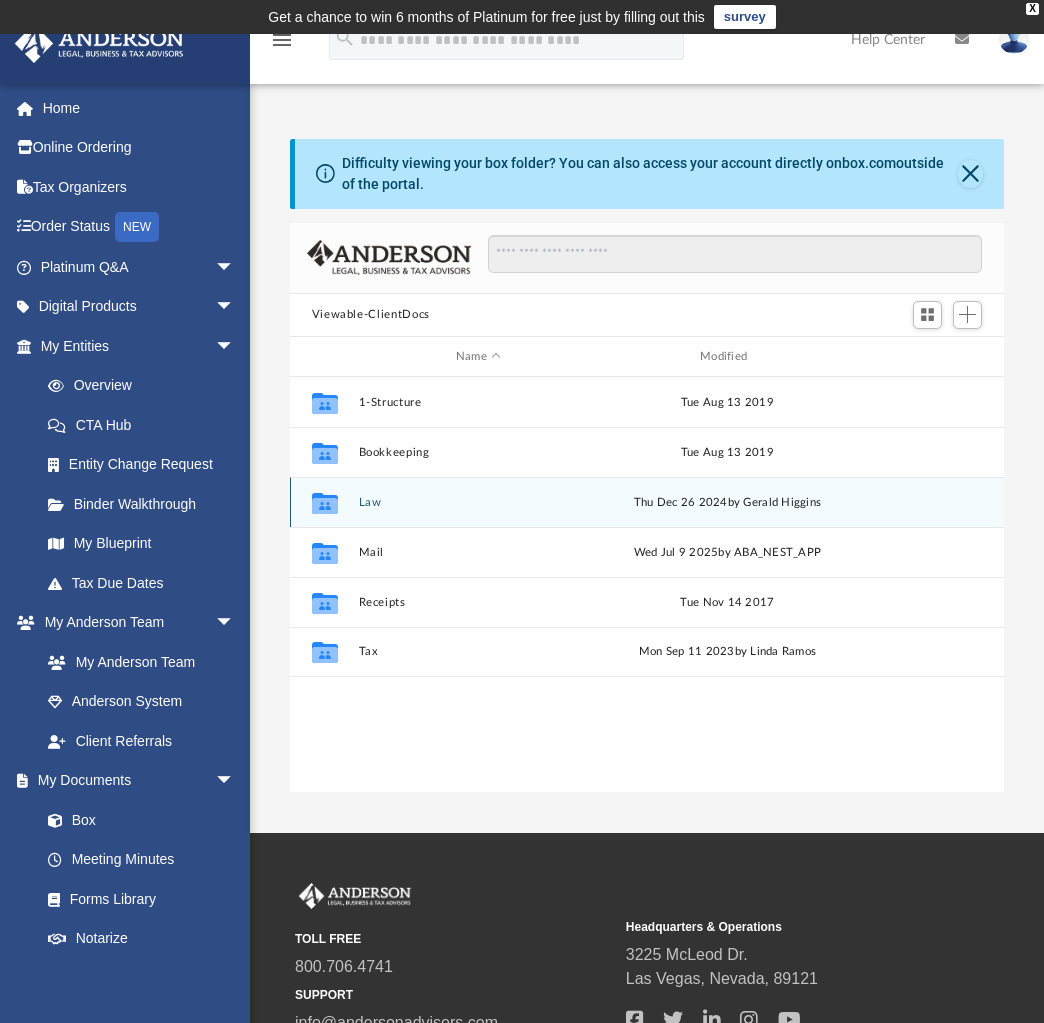 click 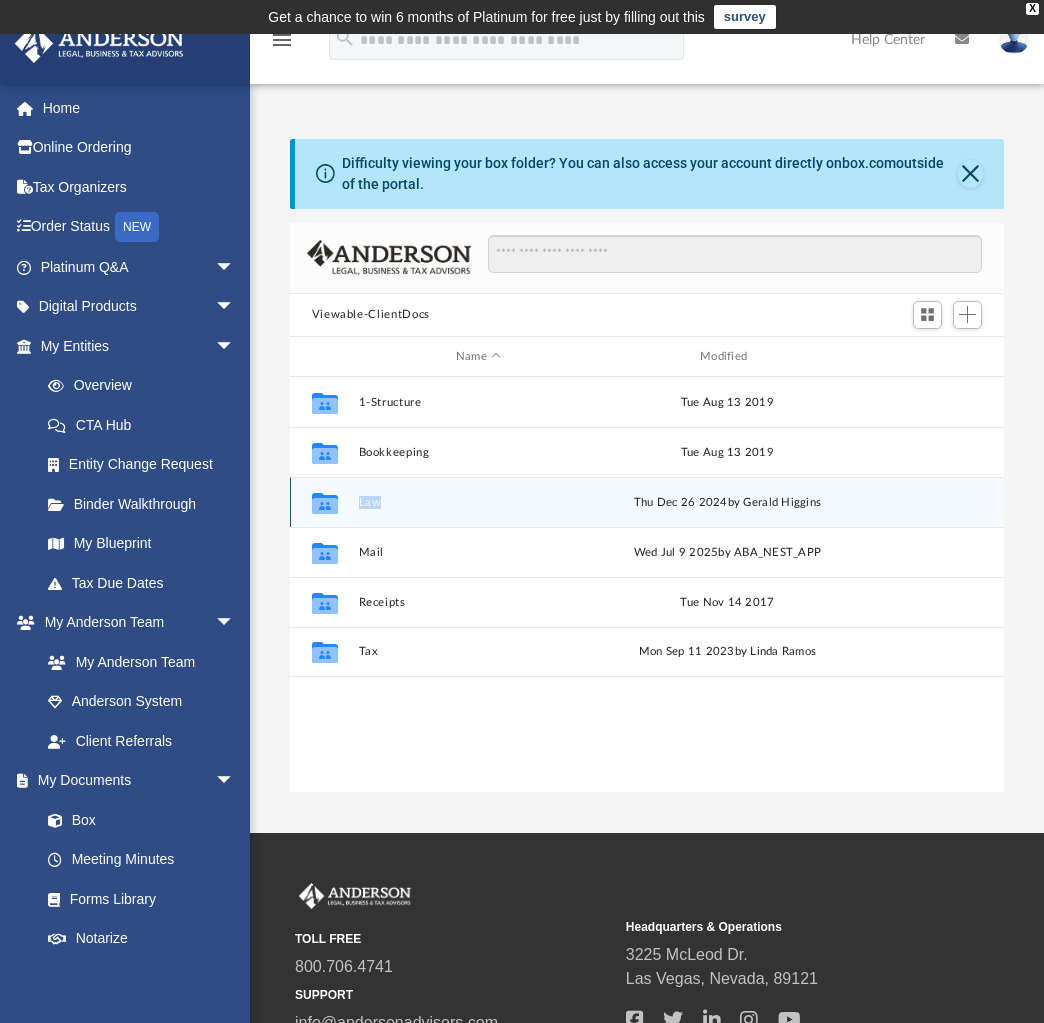 click 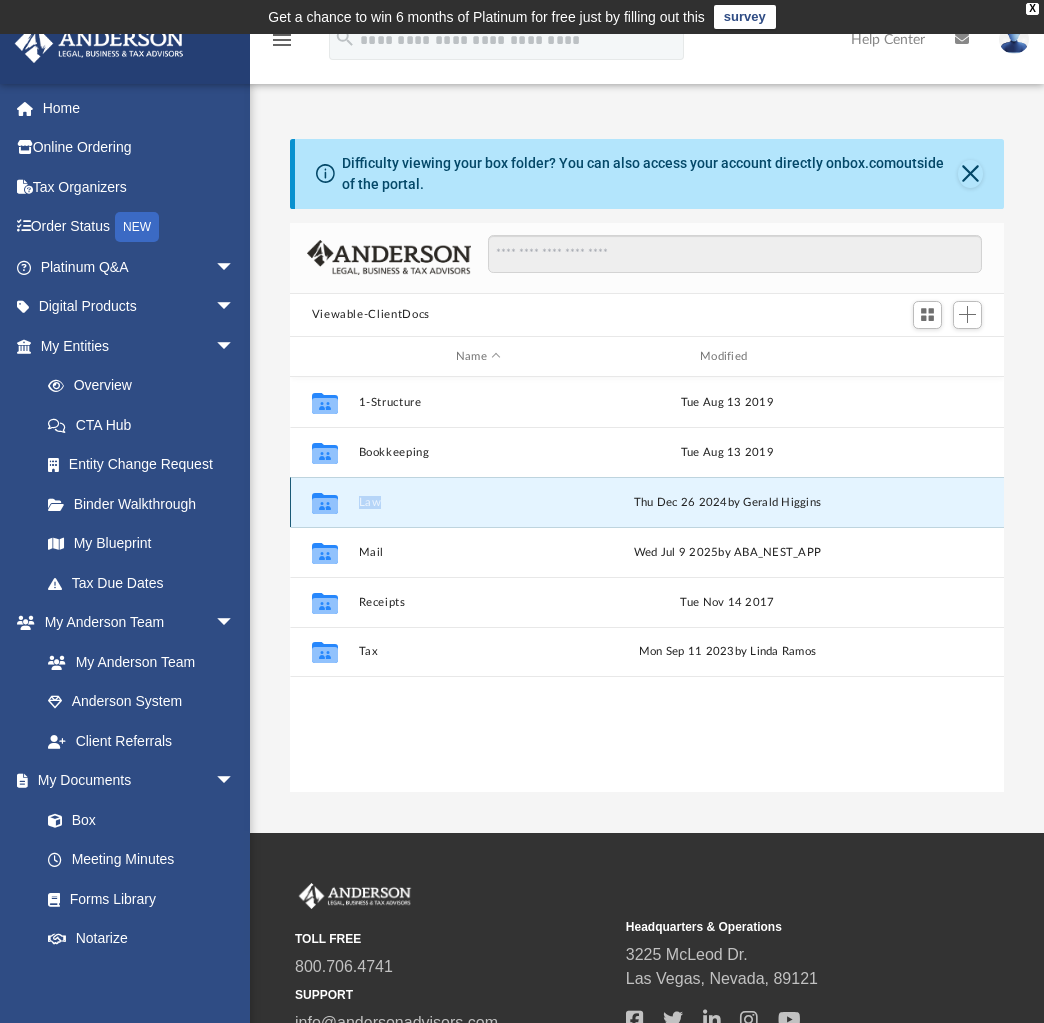 click on "Law" at bounding box center [478, 502] 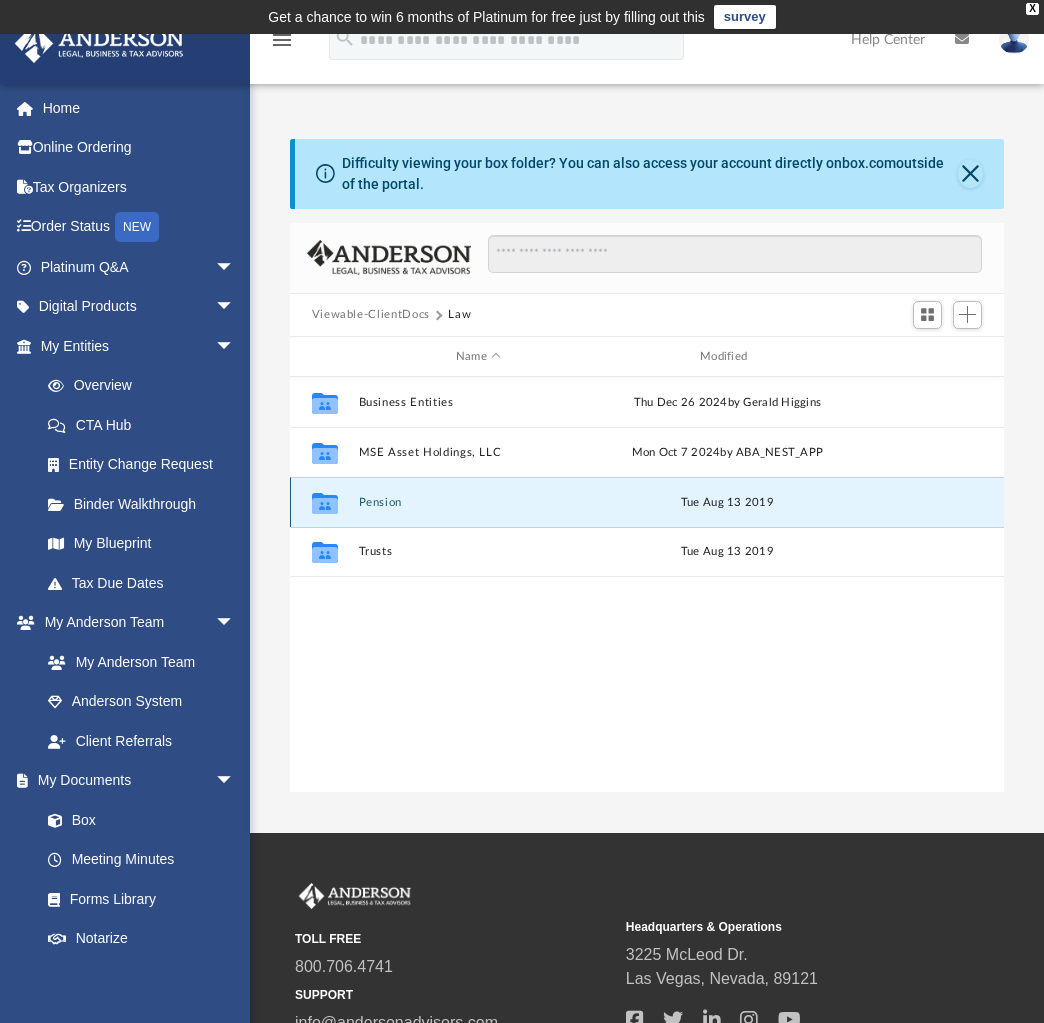 click on "Pension" at bounding box center [478, 502] 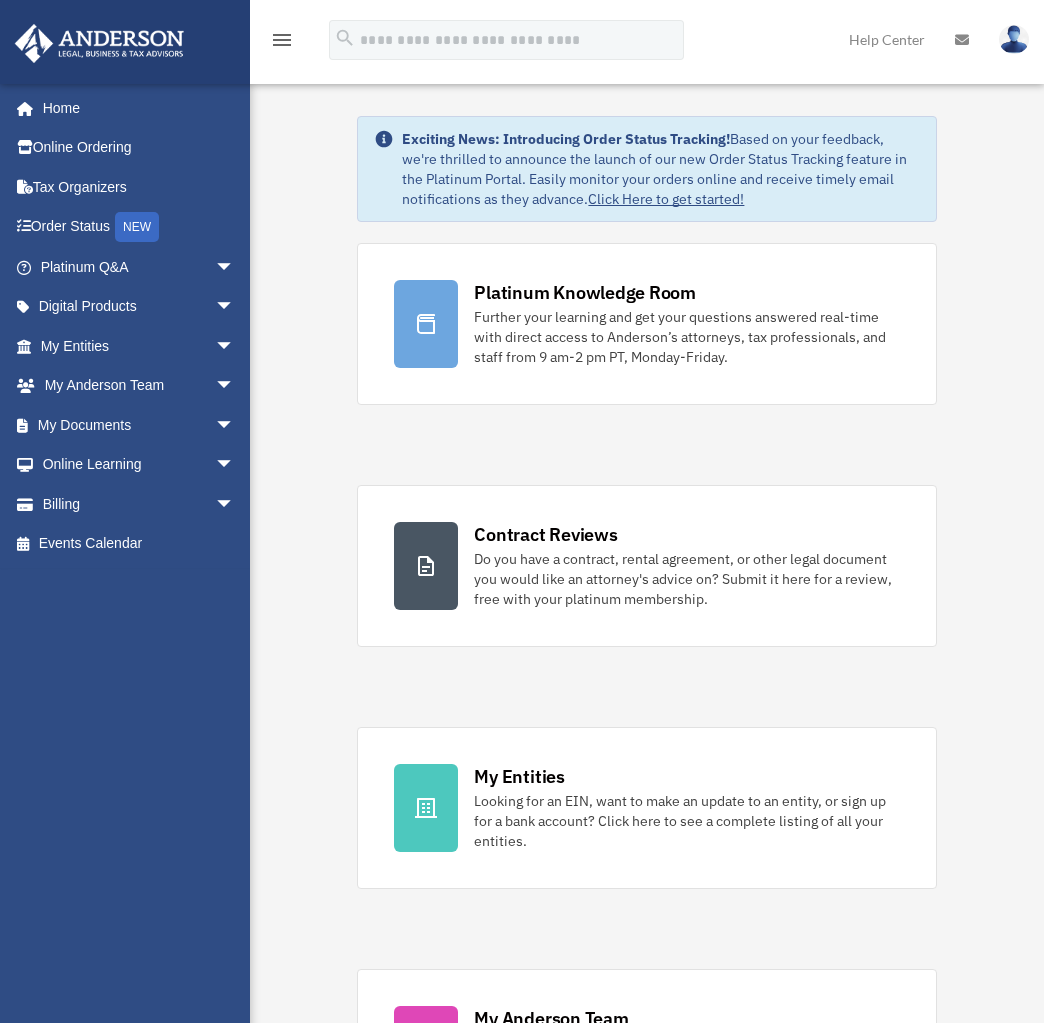 scroll, scrollTop: 0, scrollLeft: 0, axis: both 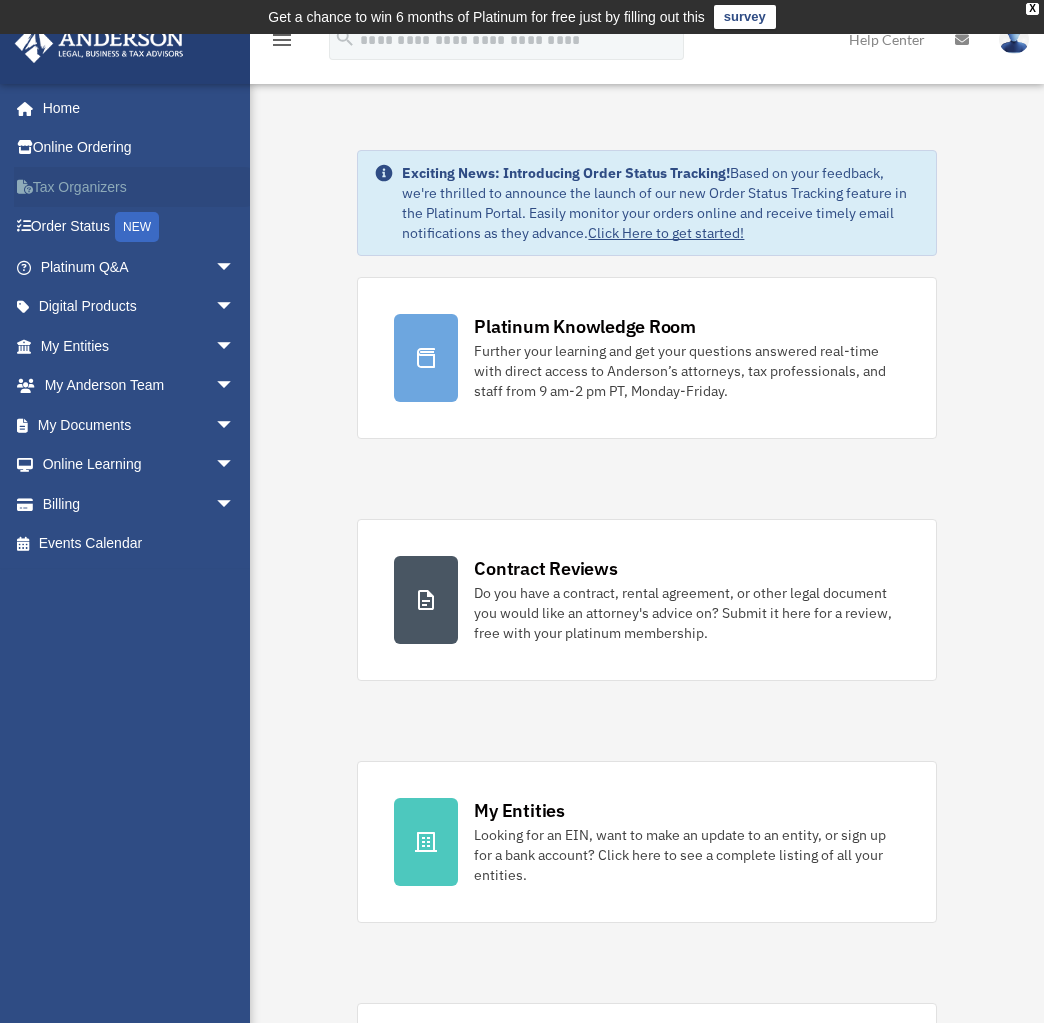 click on "Tax Organizers" at bounding box center (139, 187) 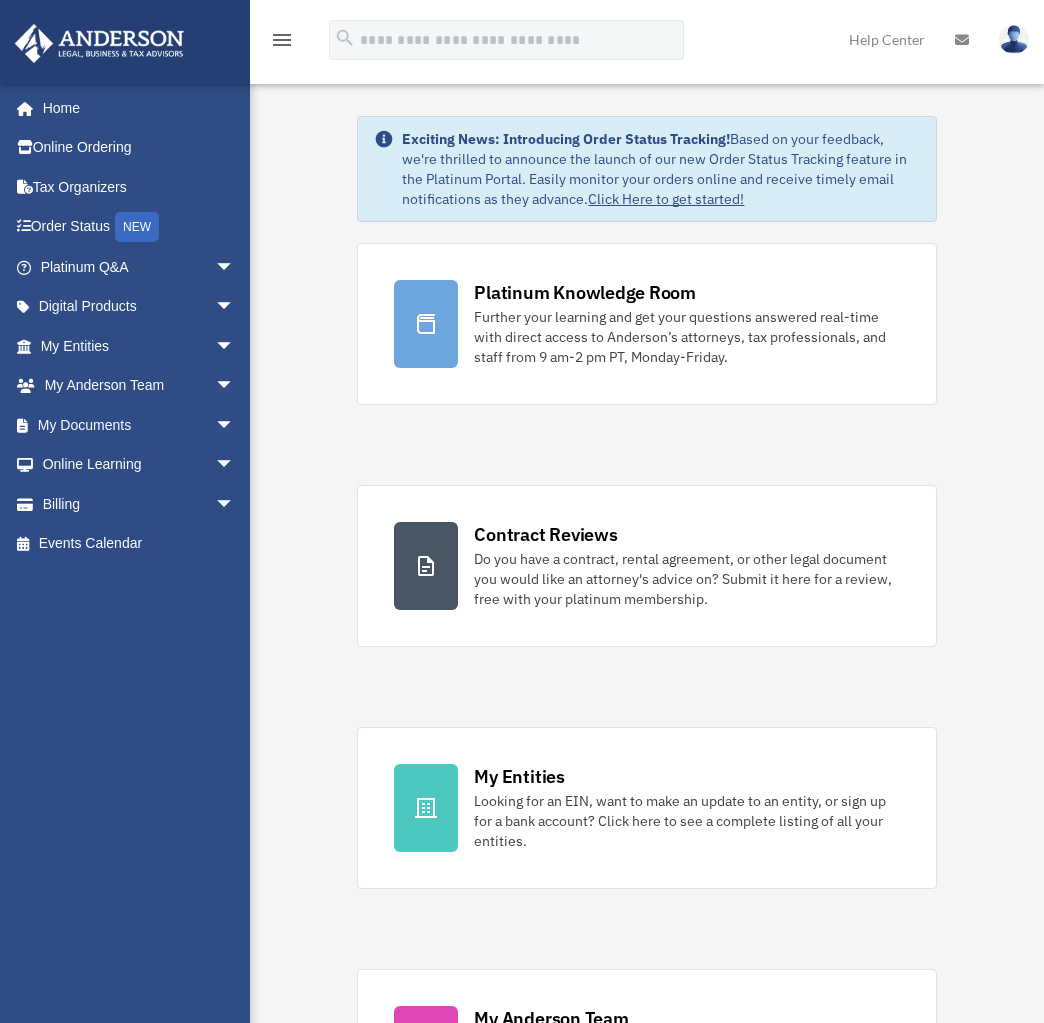 scroll, scrollTop: 0, scrollLeft: 0, axis: both 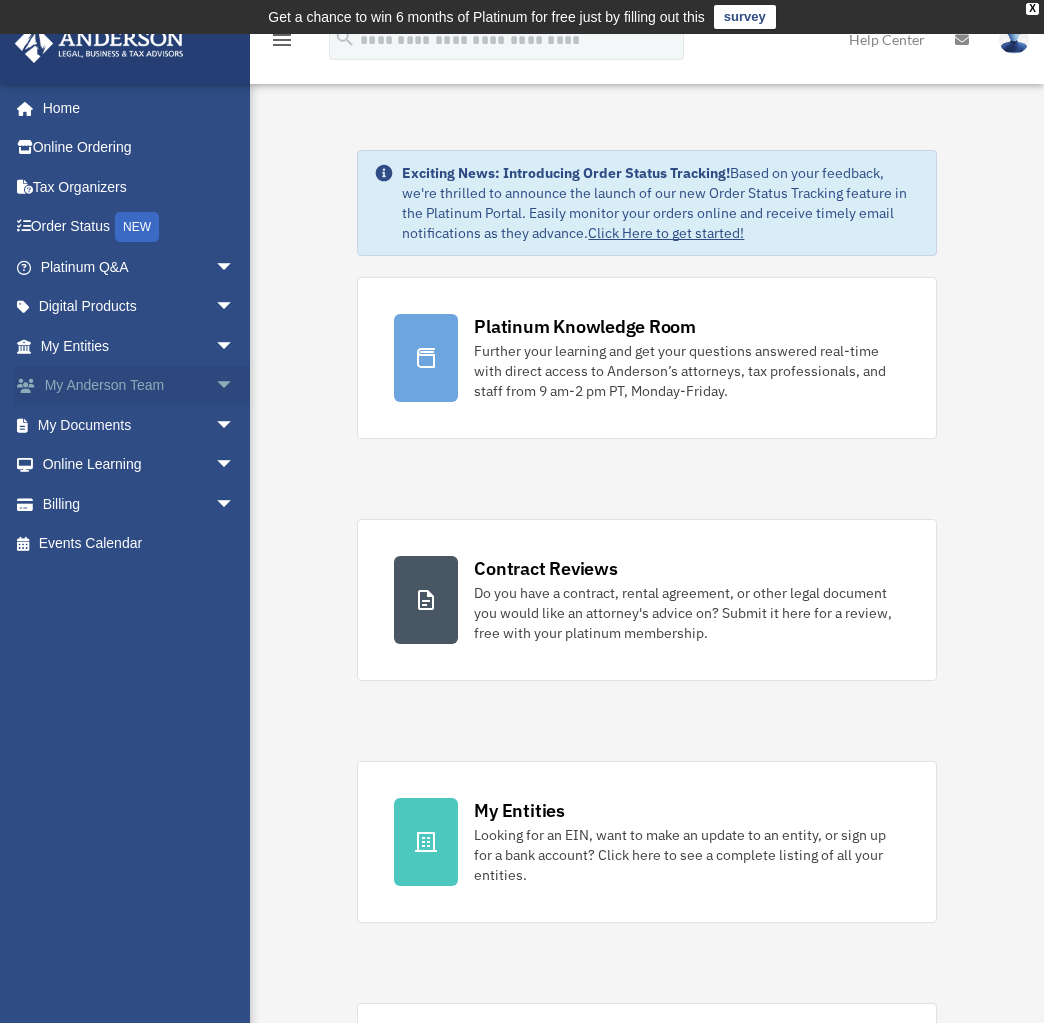 click on "My Anderson Team arrow_drop_down" at bounding box center (139, 386) 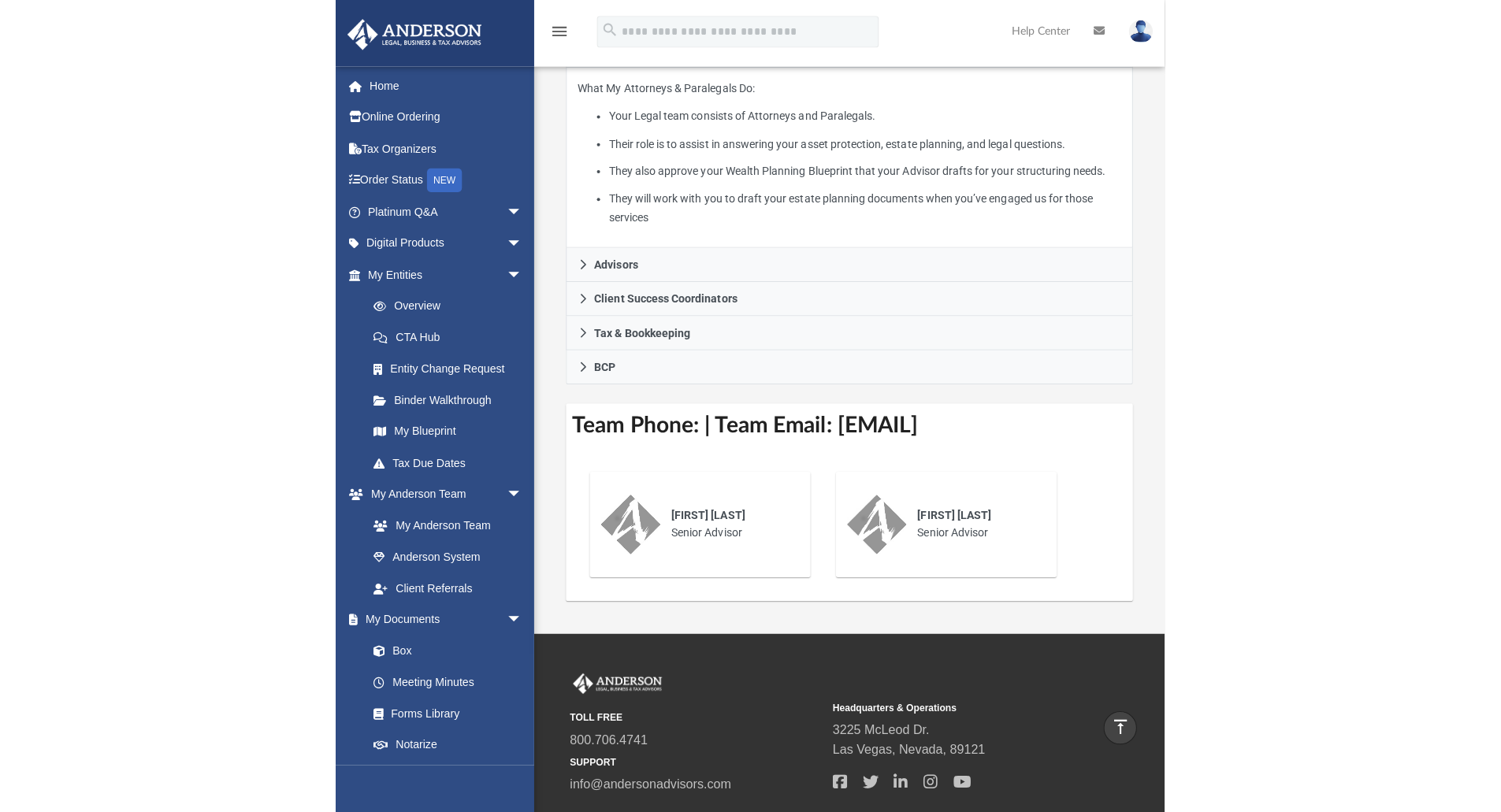 scroll, scrollTop: 321, scrollLeft: 0, axis: vertical 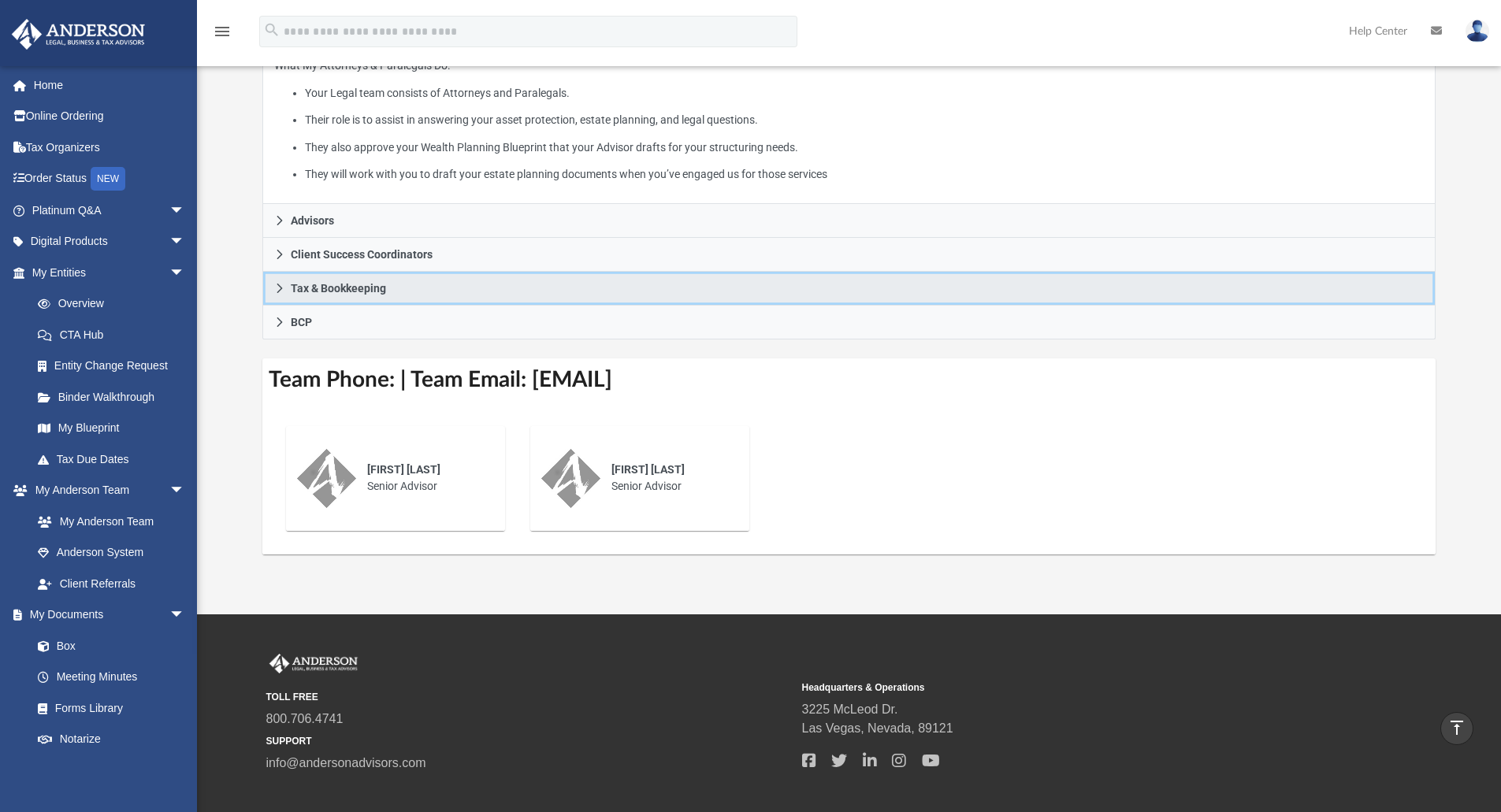 click on "Tax & Bookkeeping" at bounding box center (338, 288) 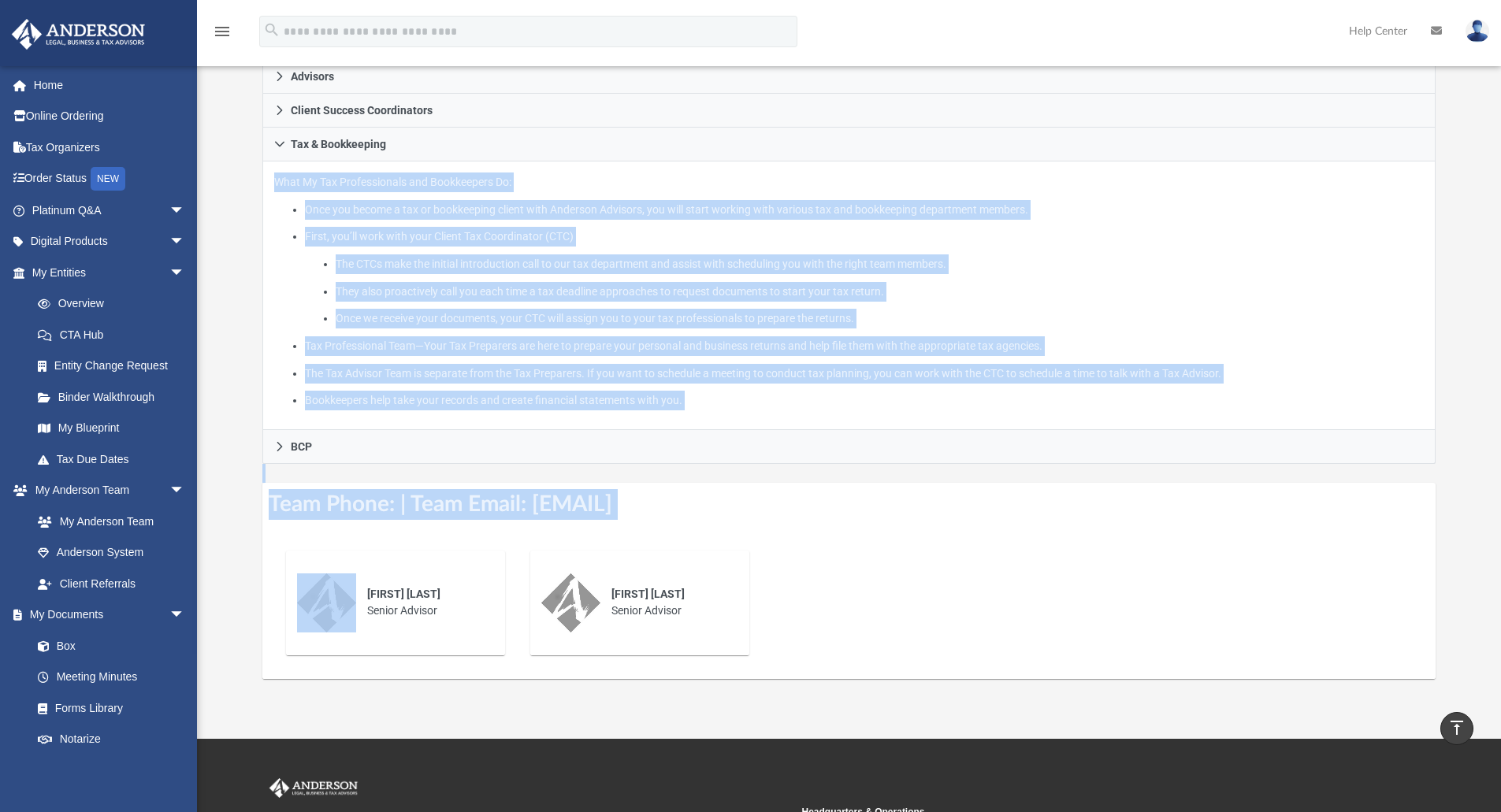 click on "Who is on my team and who will I work with: While a client of Anderson you will be assigned a Team to work with. Any member of the team is here to assist with your needs. You don’t need to know who to contact specifically for each question or need you may have; instead, just email  myteam@andersonadvisors.com  or call 725-201-7545, and we will direct you. Here is an explanation of each team member’s role and an introduction to your team. Attorneys & Paralegals  What My Attorneys & Paralegals Do:  Your Legal team consists of Attorneys and Paralegals.  Their role is to assist in answering your asset protection, estate planning, and legal questions. They also approve your Wealth Planning Blueprint that your Advisor drafts for your structuring needs. They will work with you to draft your estate planning documents when you’ve engaged us for those services Advisors  What My Advisors Do:  They examine all three areas of asset protection, tax planning, and business planning to develop a customized plan for you." at bounding box center (849, 254) 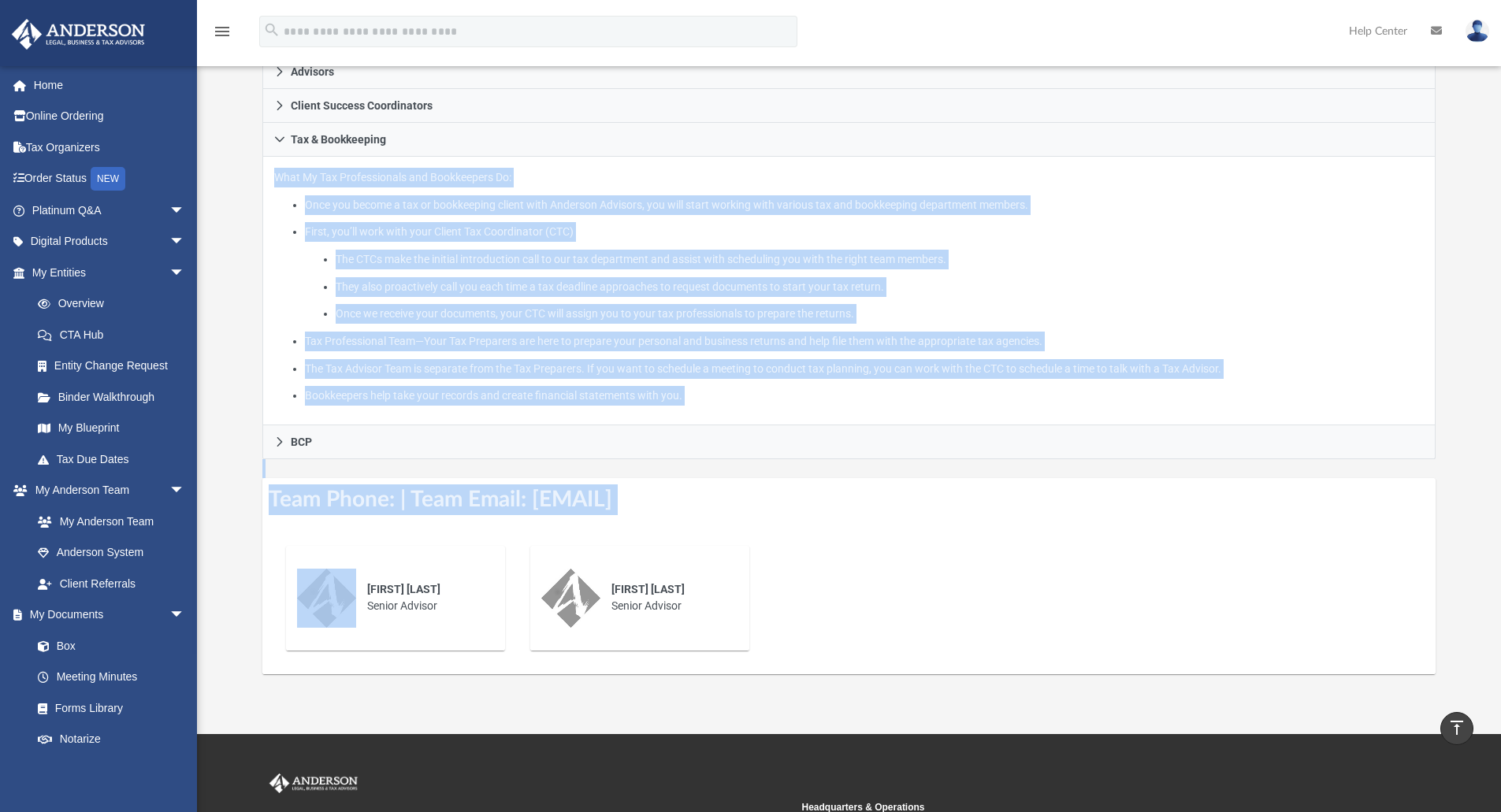 scroll, scrollTop: 321, scrollLeft: 0, axis: vertical 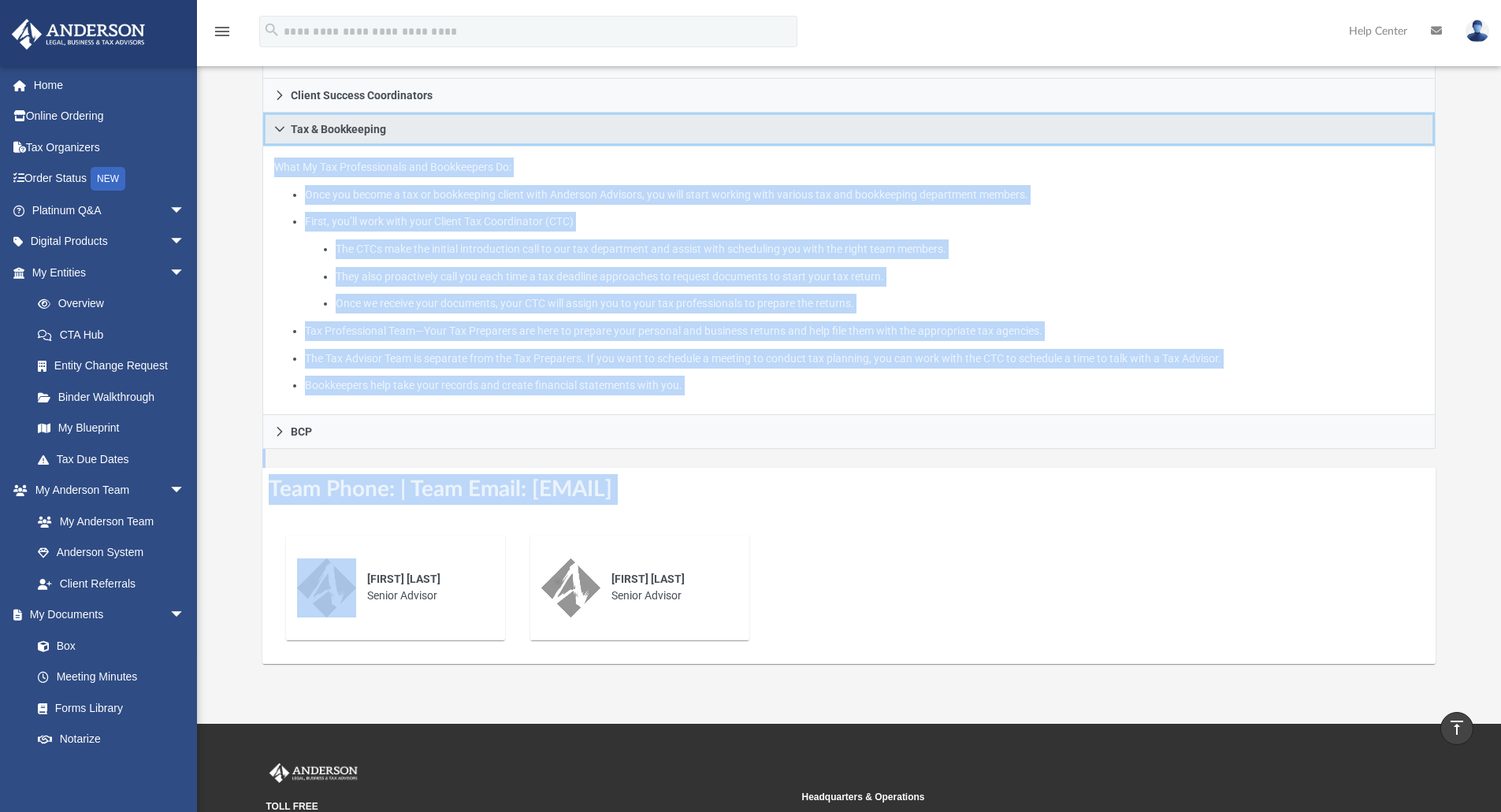 click 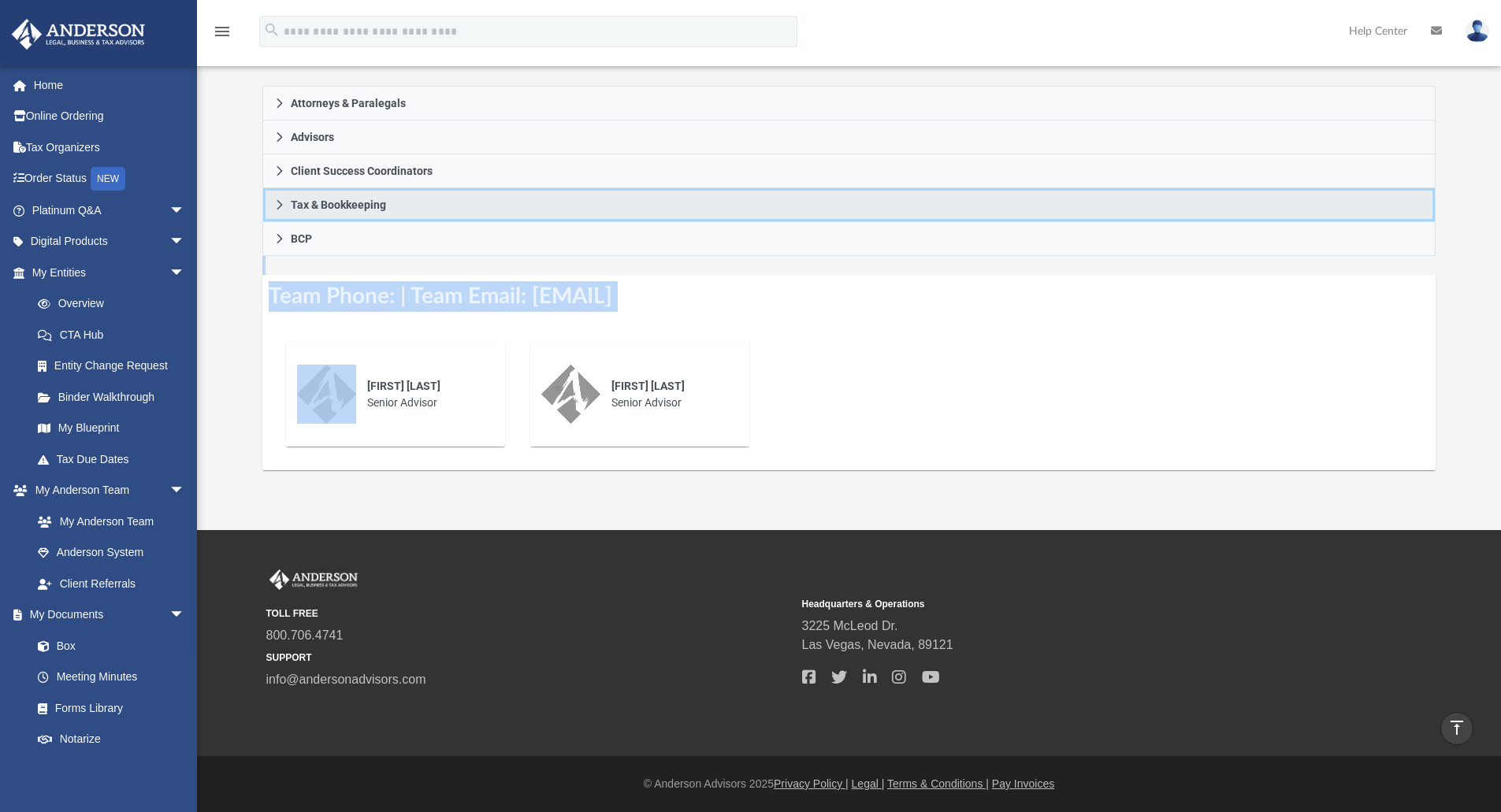 scroll, scrollTop: 246, scrollLeft: 0, axis: vertical 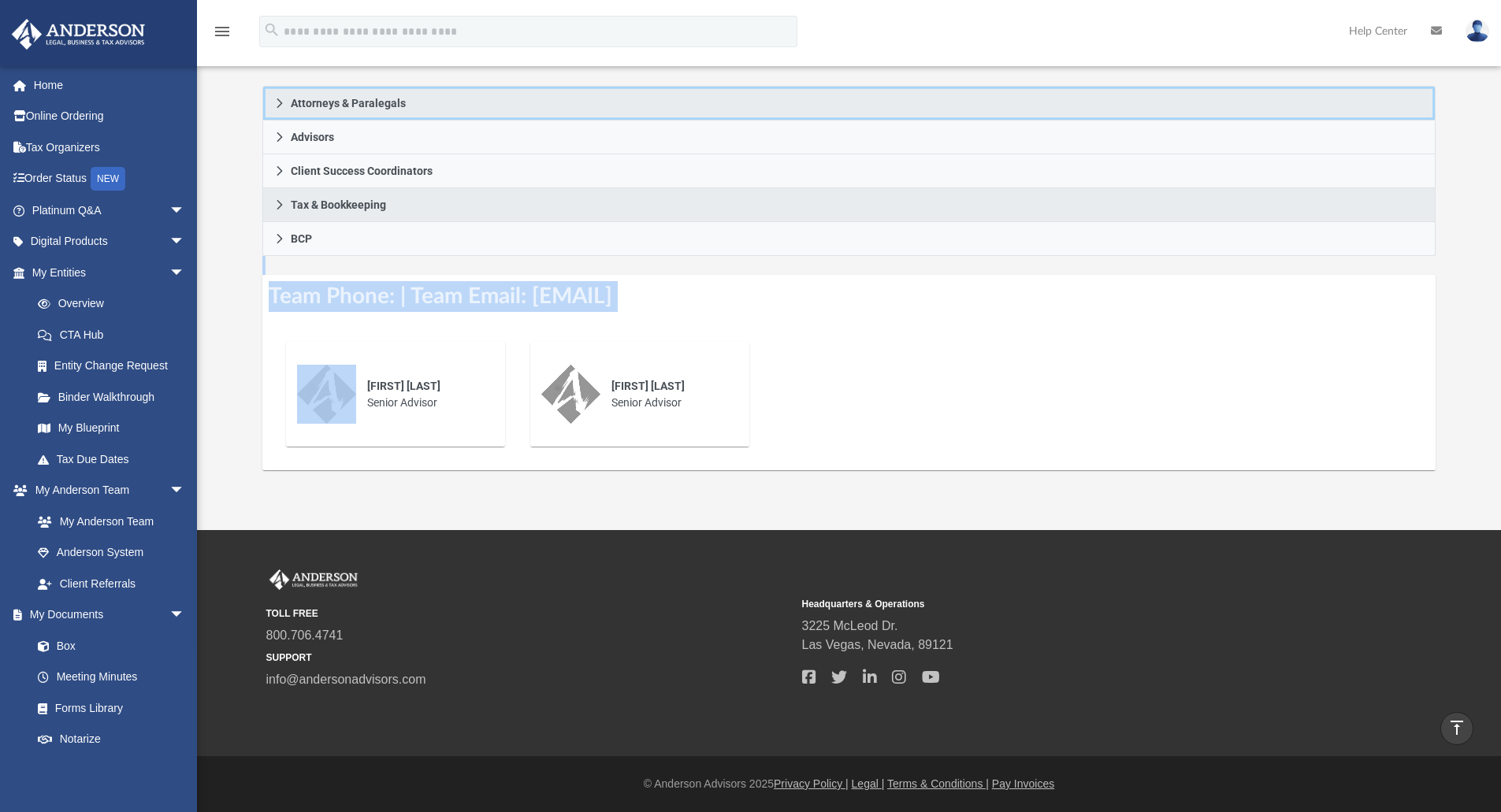 click 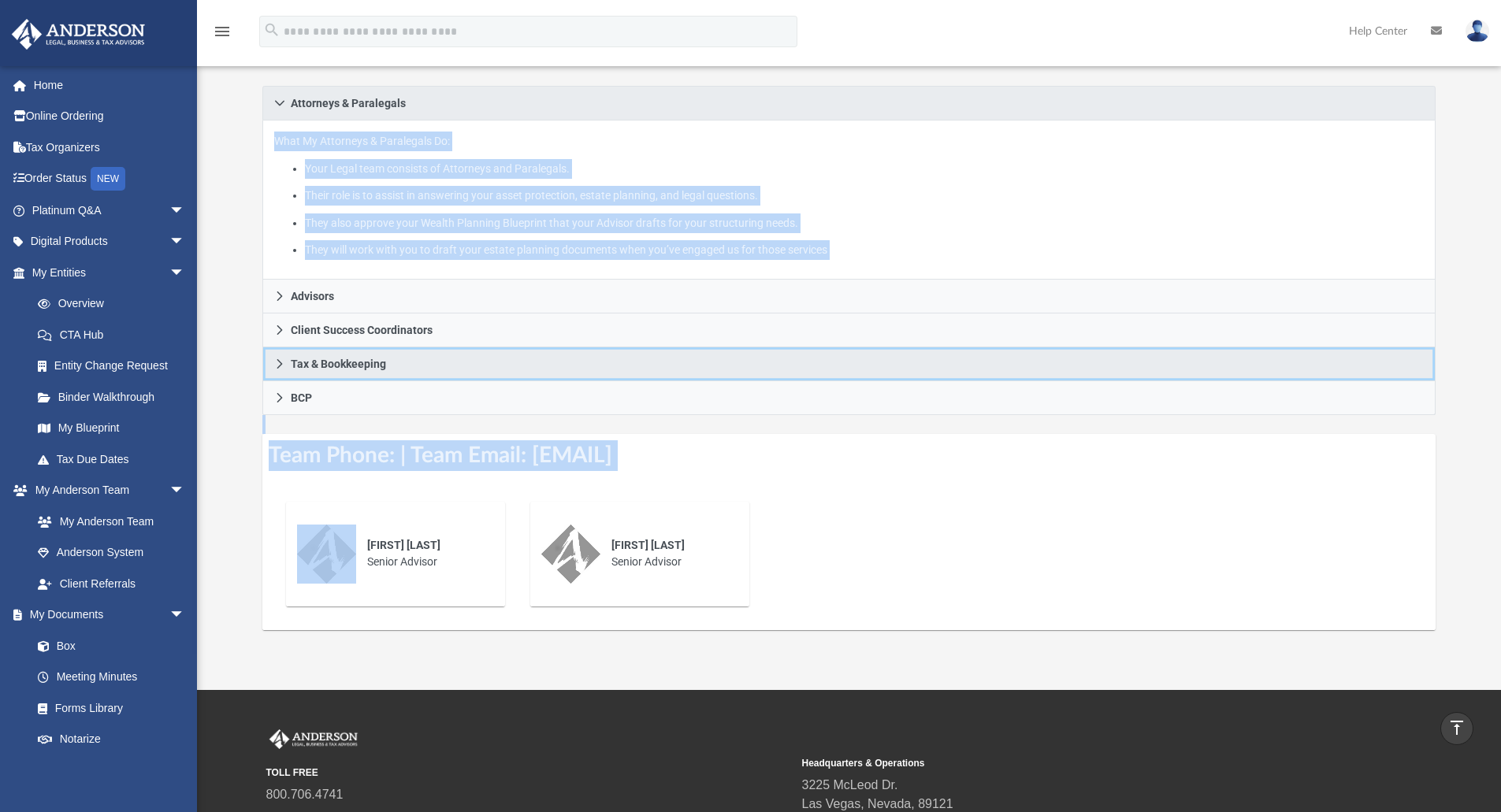 click 